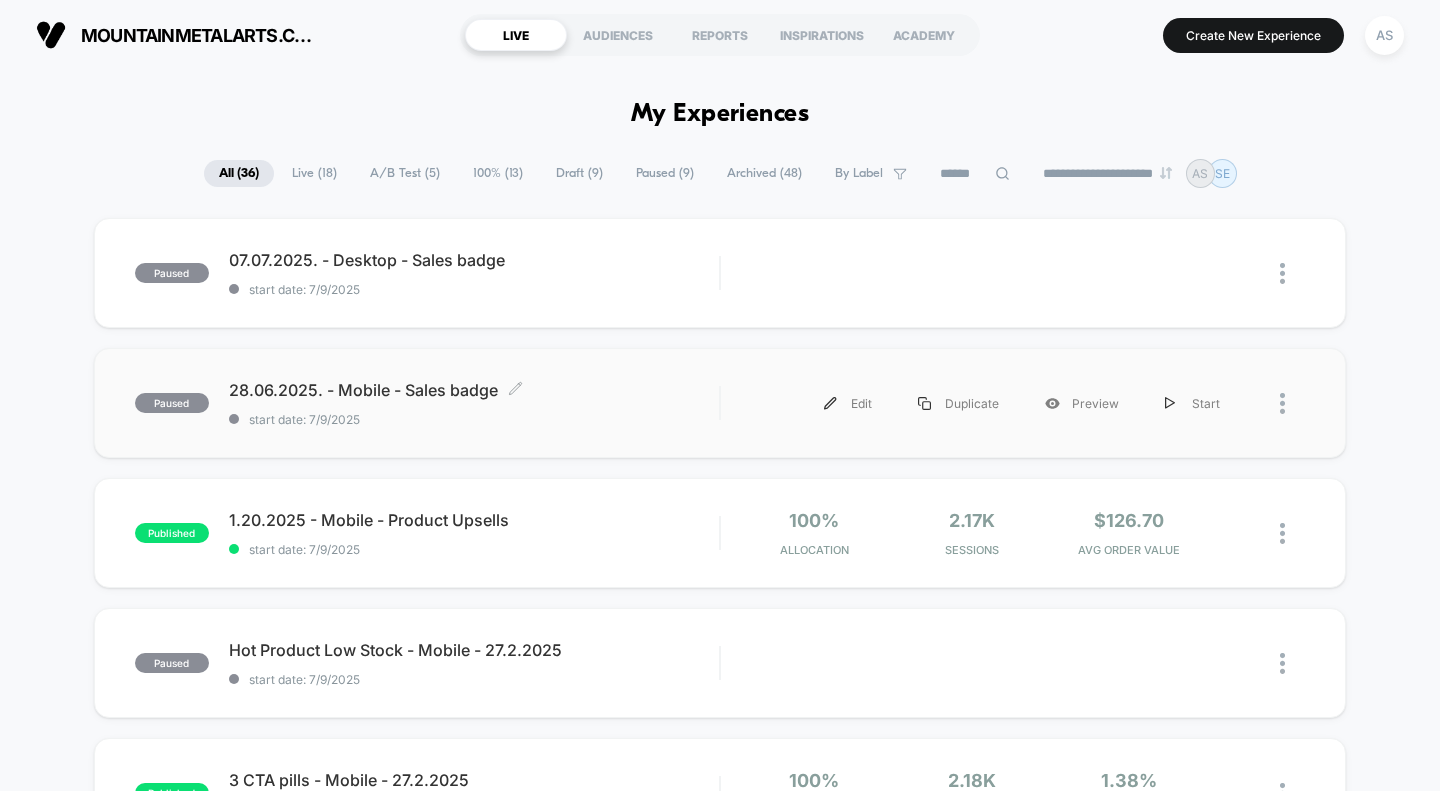 scroll, scrollTop: 0, scrollLeft: 0, axis: both 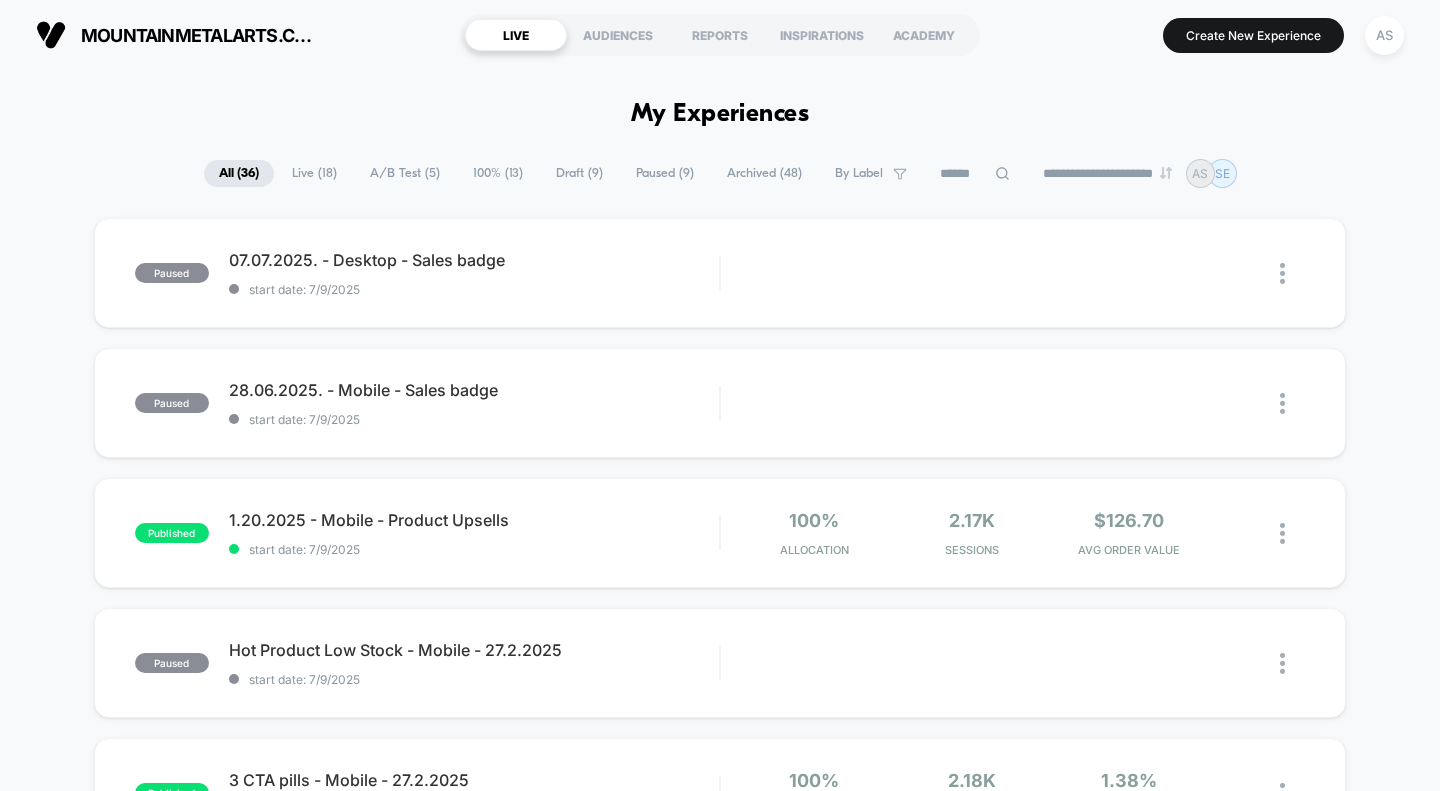 click on "Draft ( 9 )" at bounding box center (579, 173) 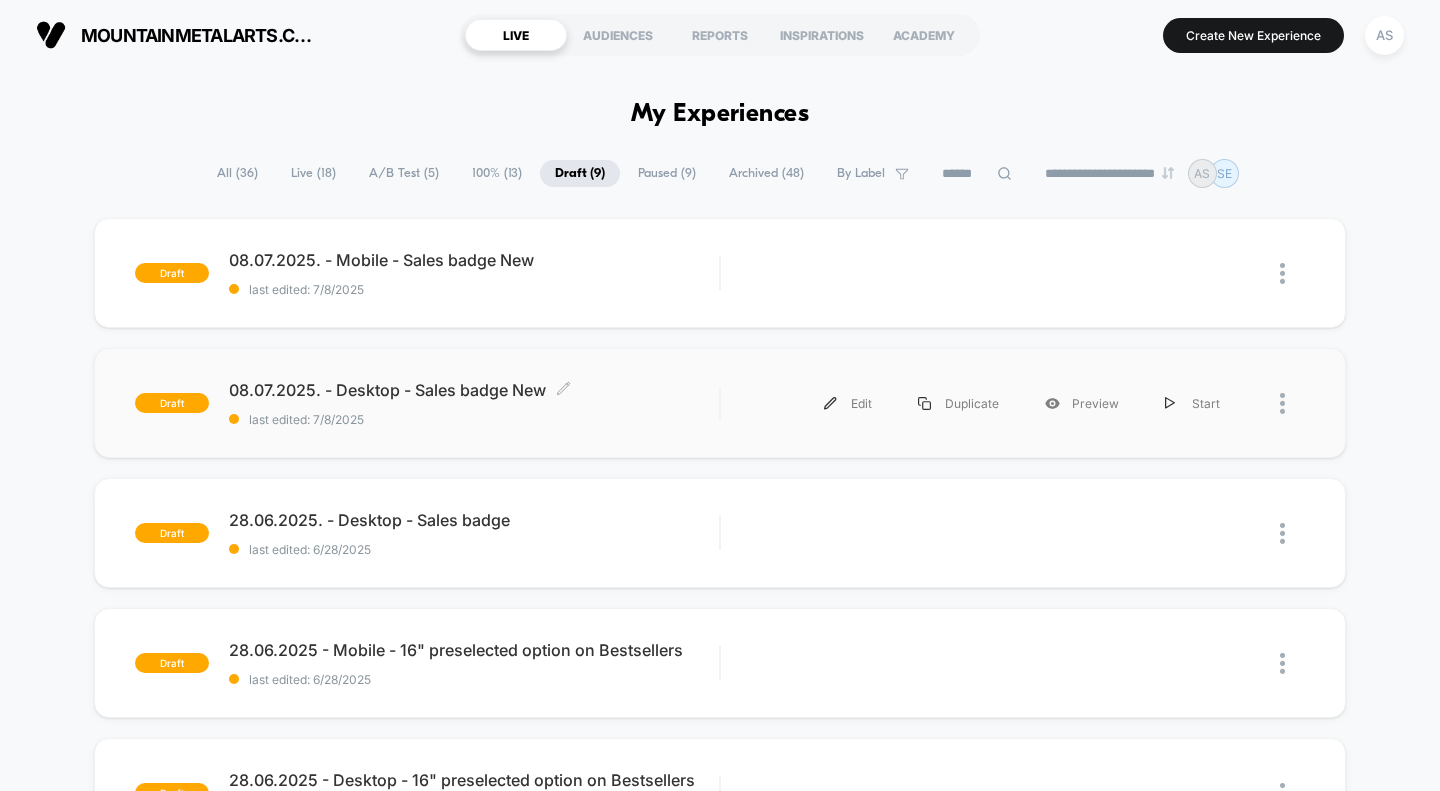 click on "08.07.2025. - Desktop - Sales badge New Click to edit experience details" at bounding box center (474, 390) 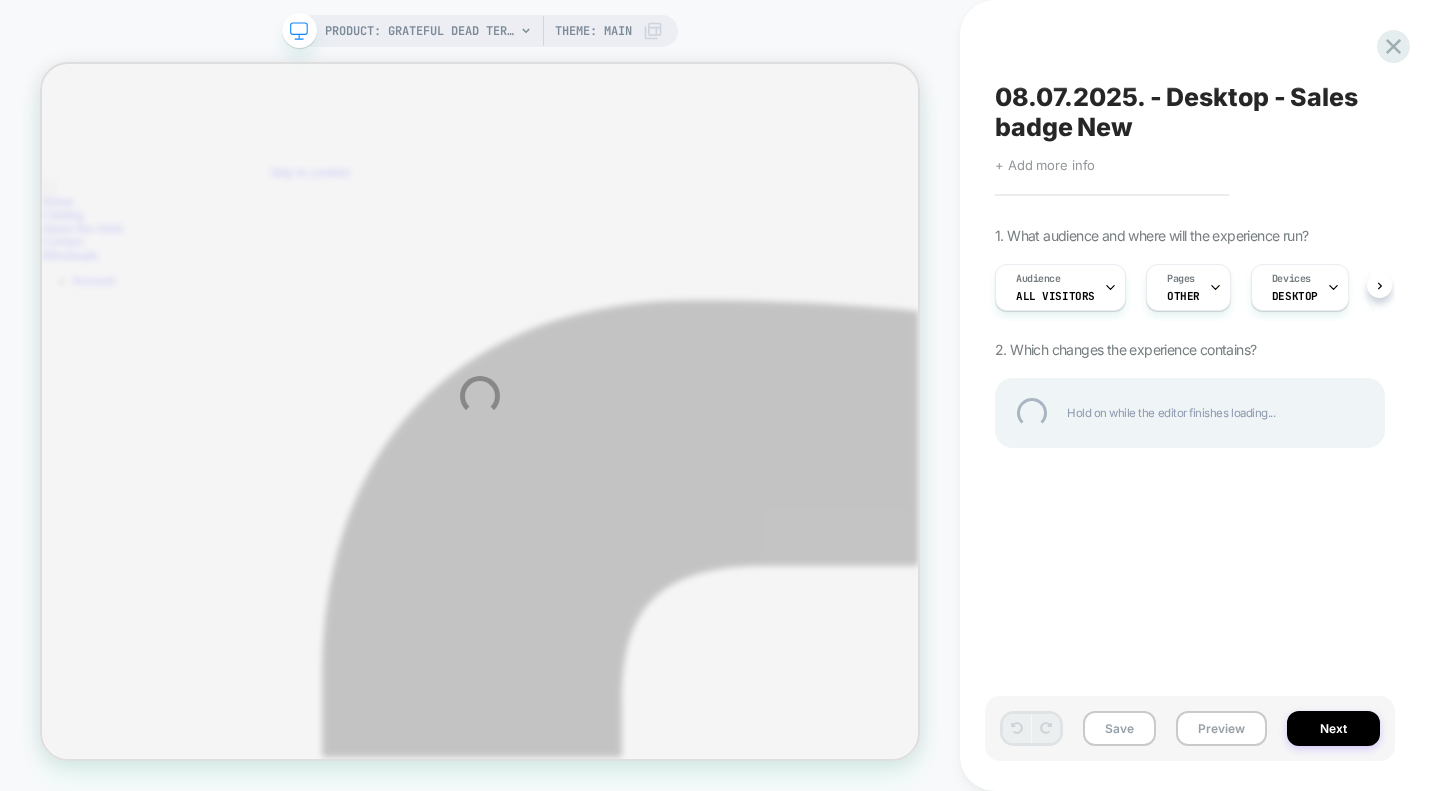 scroll, scrollTop: 0, scrollLeft: 0, axis: both 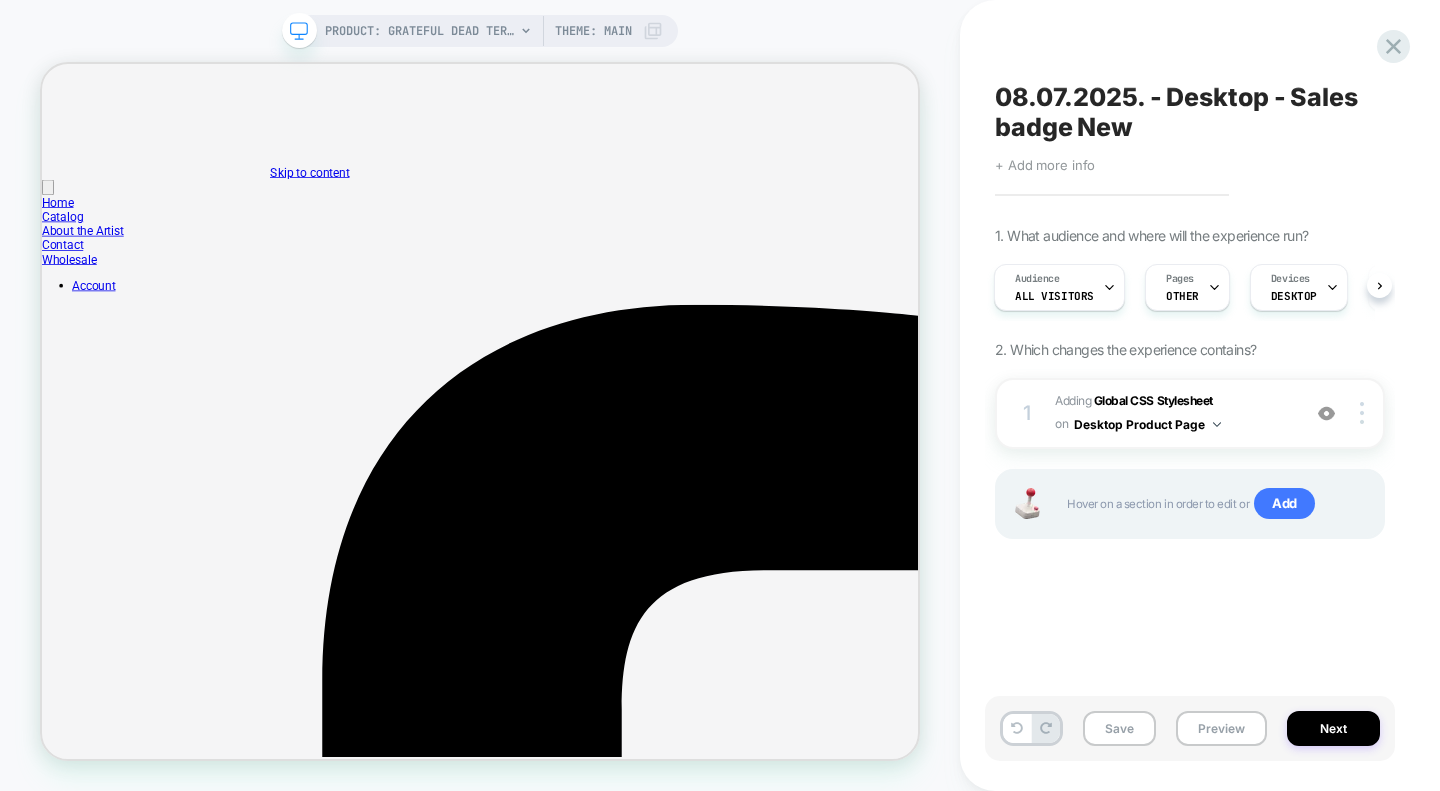 click on "OTHER" at bounding box center [1182, 296] 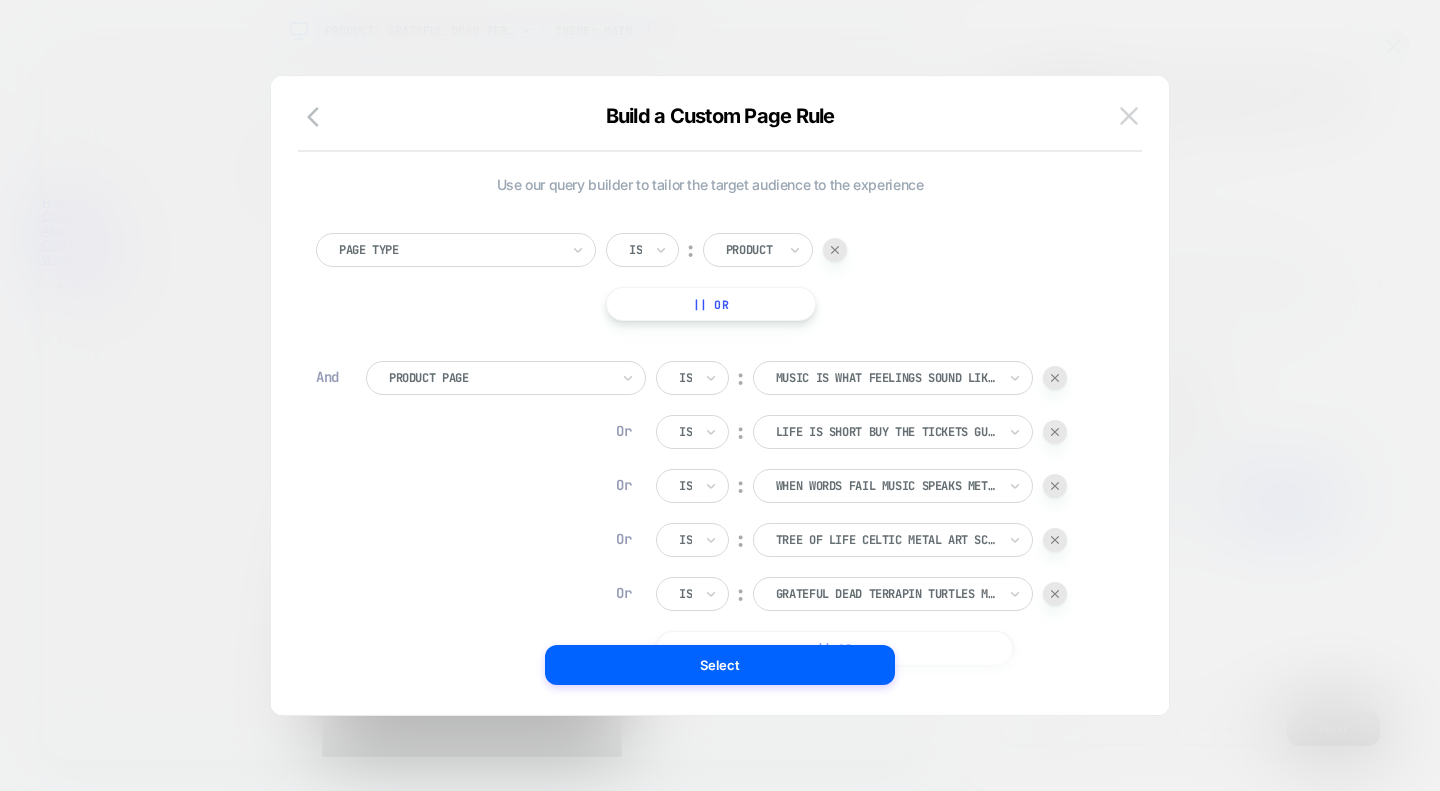 click at bounding box center (1129, 115) 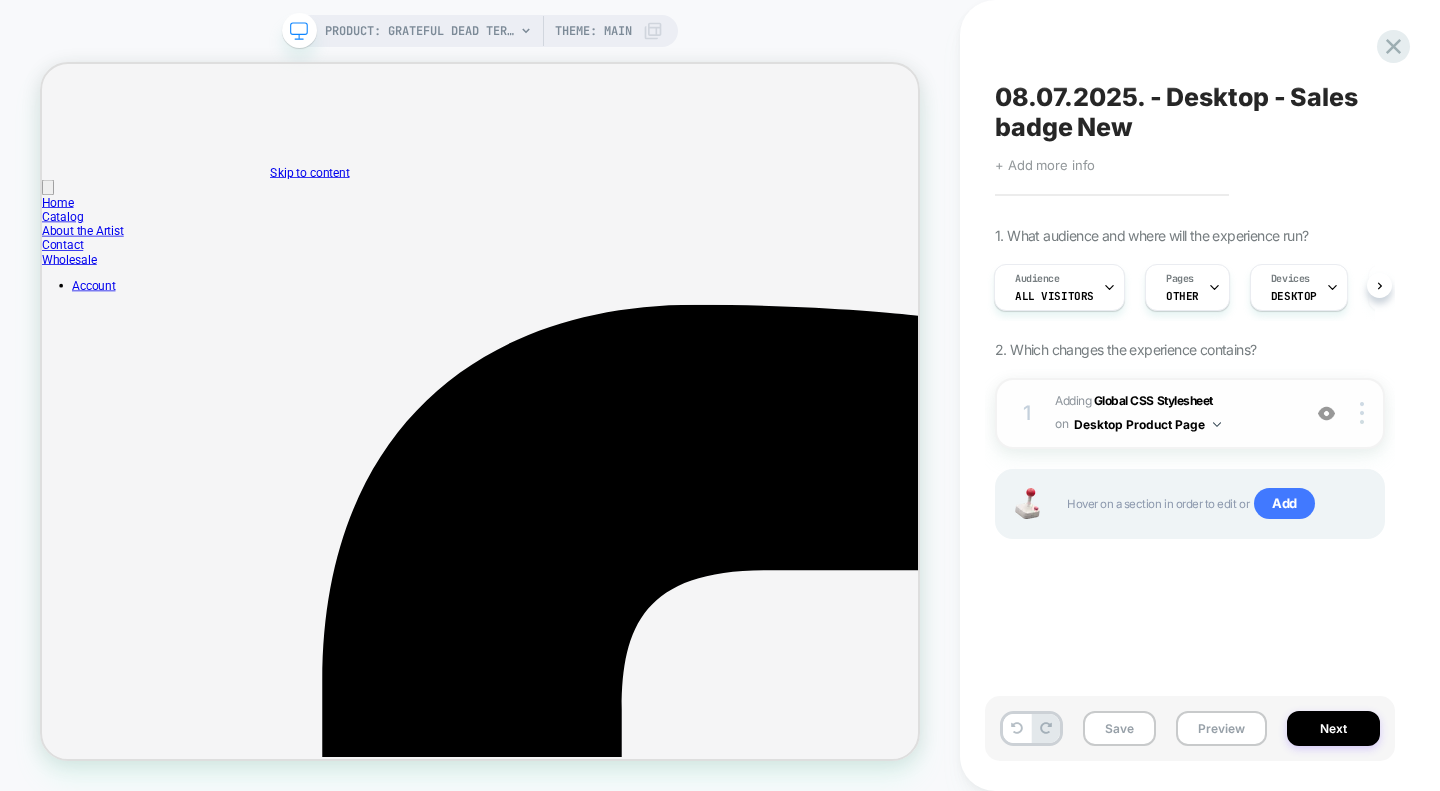click on "Adding   Global CSS Stylesheet   on Desktop Product Page" at bounding box center (1172, 413) 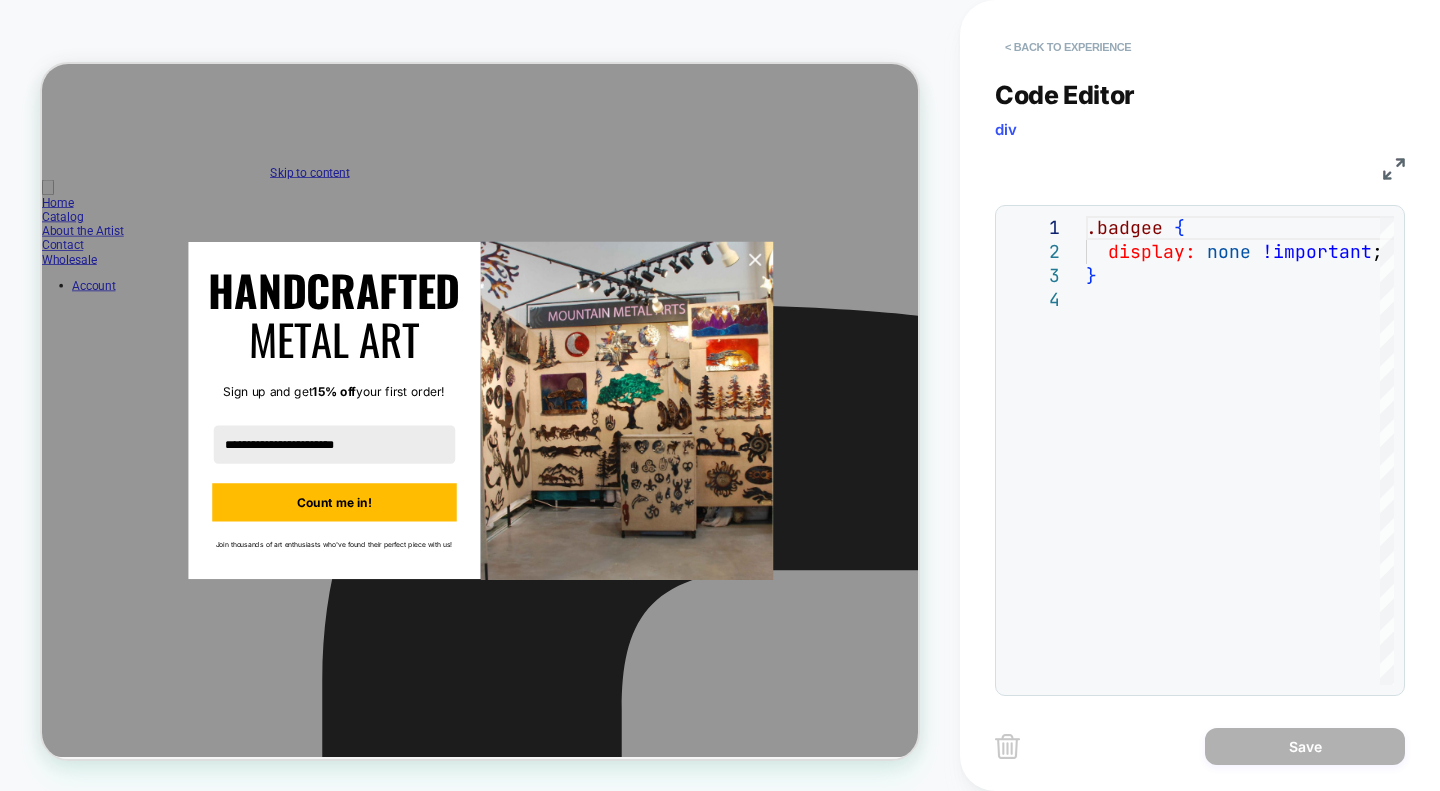 click on "< Back to experience" at bounding box center [1068, 47] 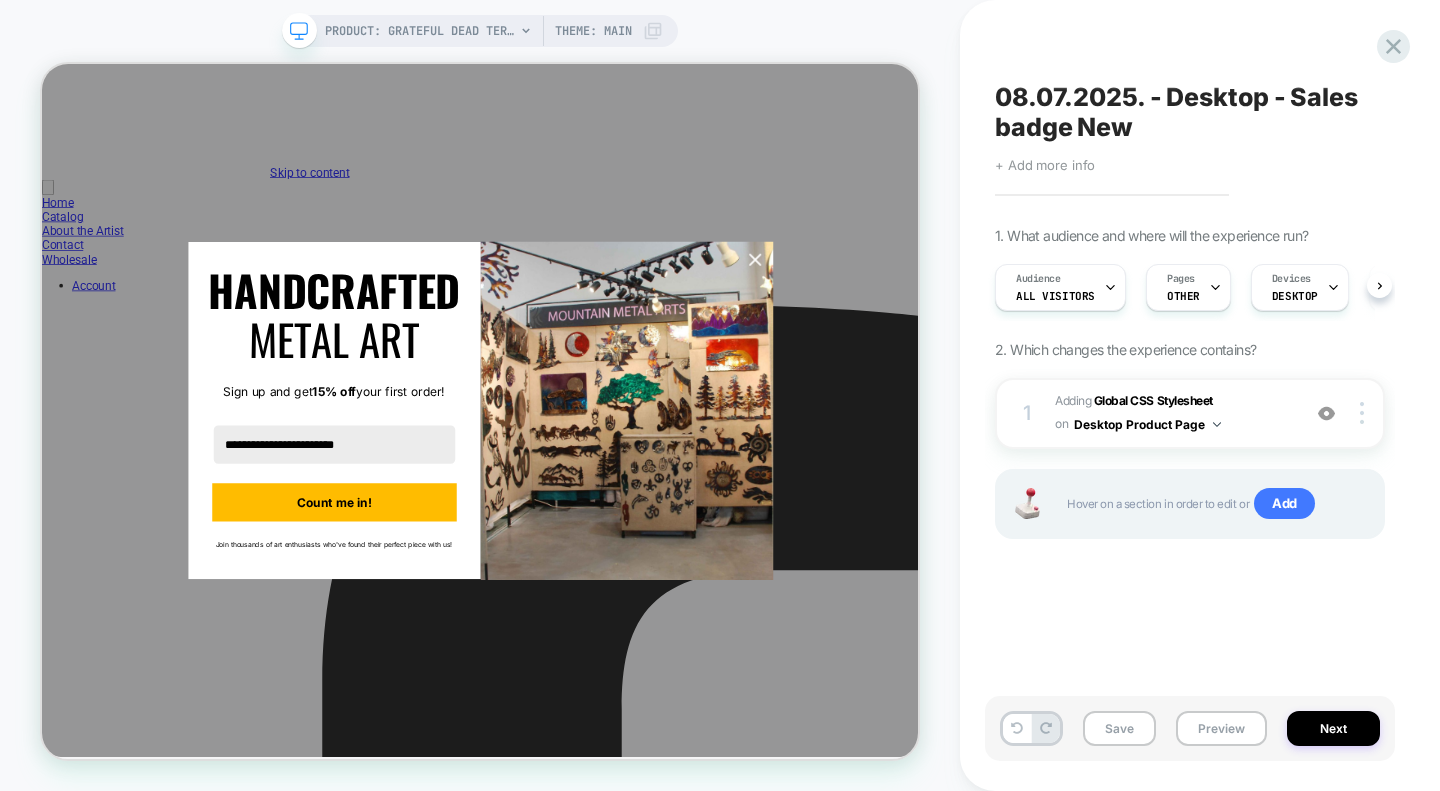 scroll, scrollTop: 0, scrollLeft: 1, axis: horizontal 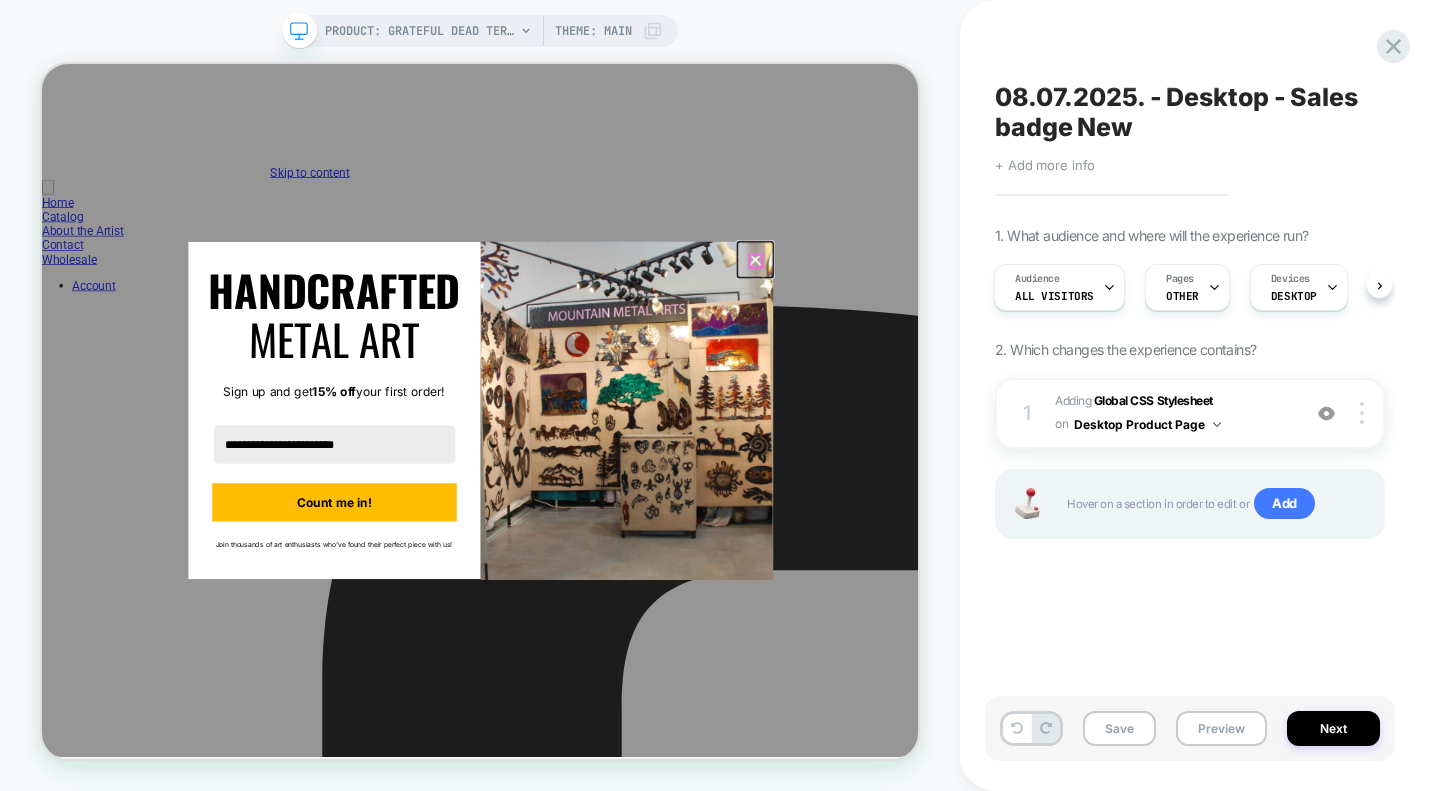 click 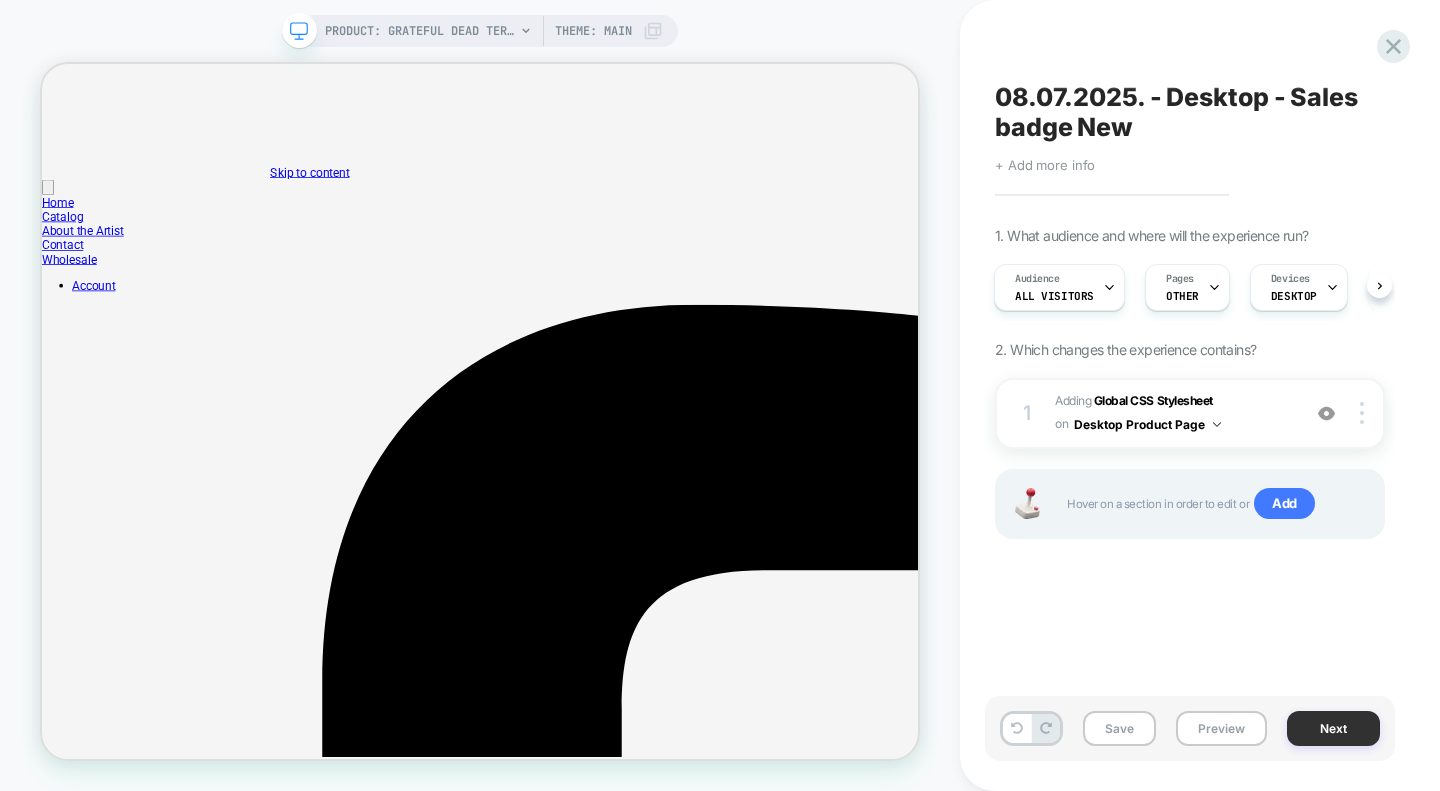 click on "Next" at bounding box center (1333, 728) 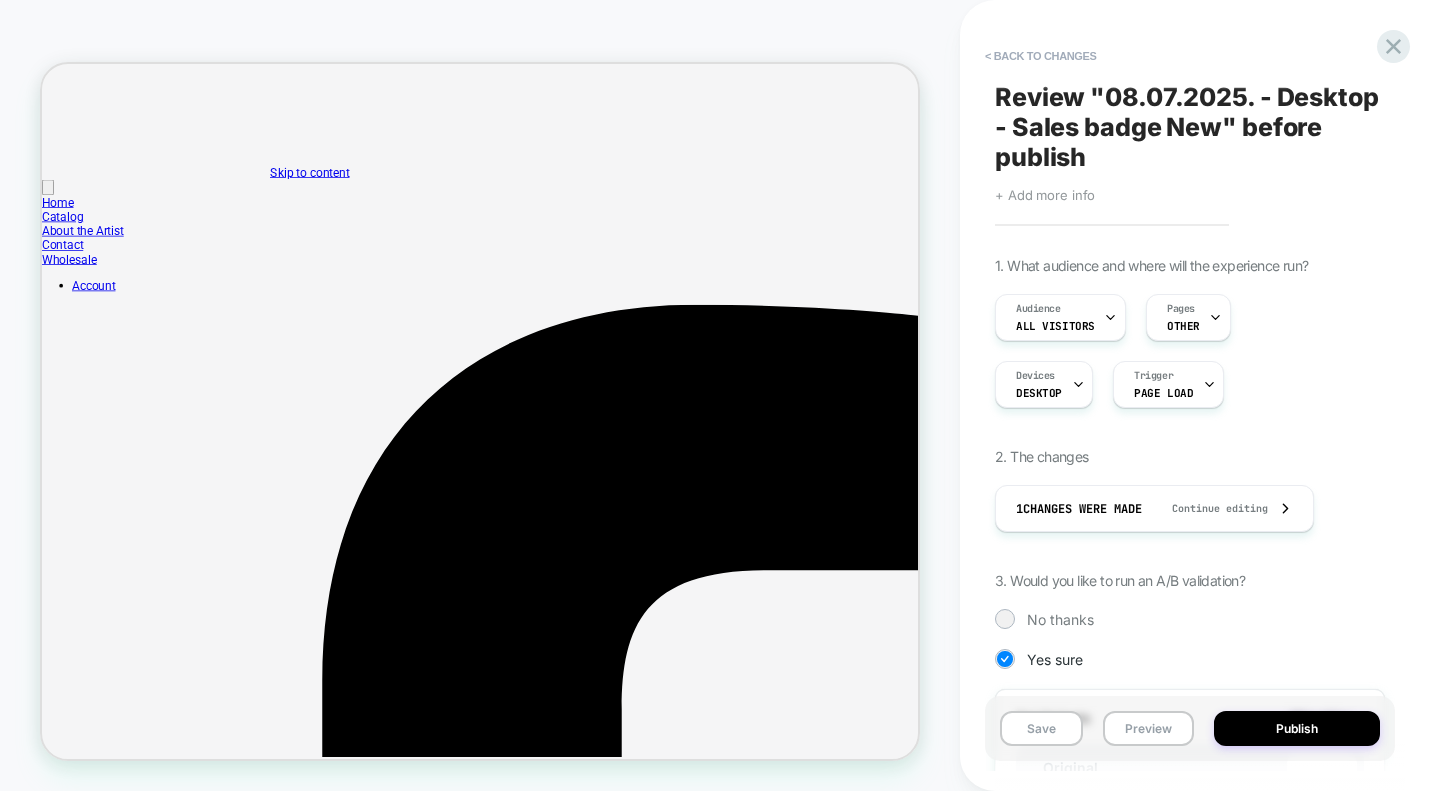 click on "Publish" at bounding box center (1297, 728) 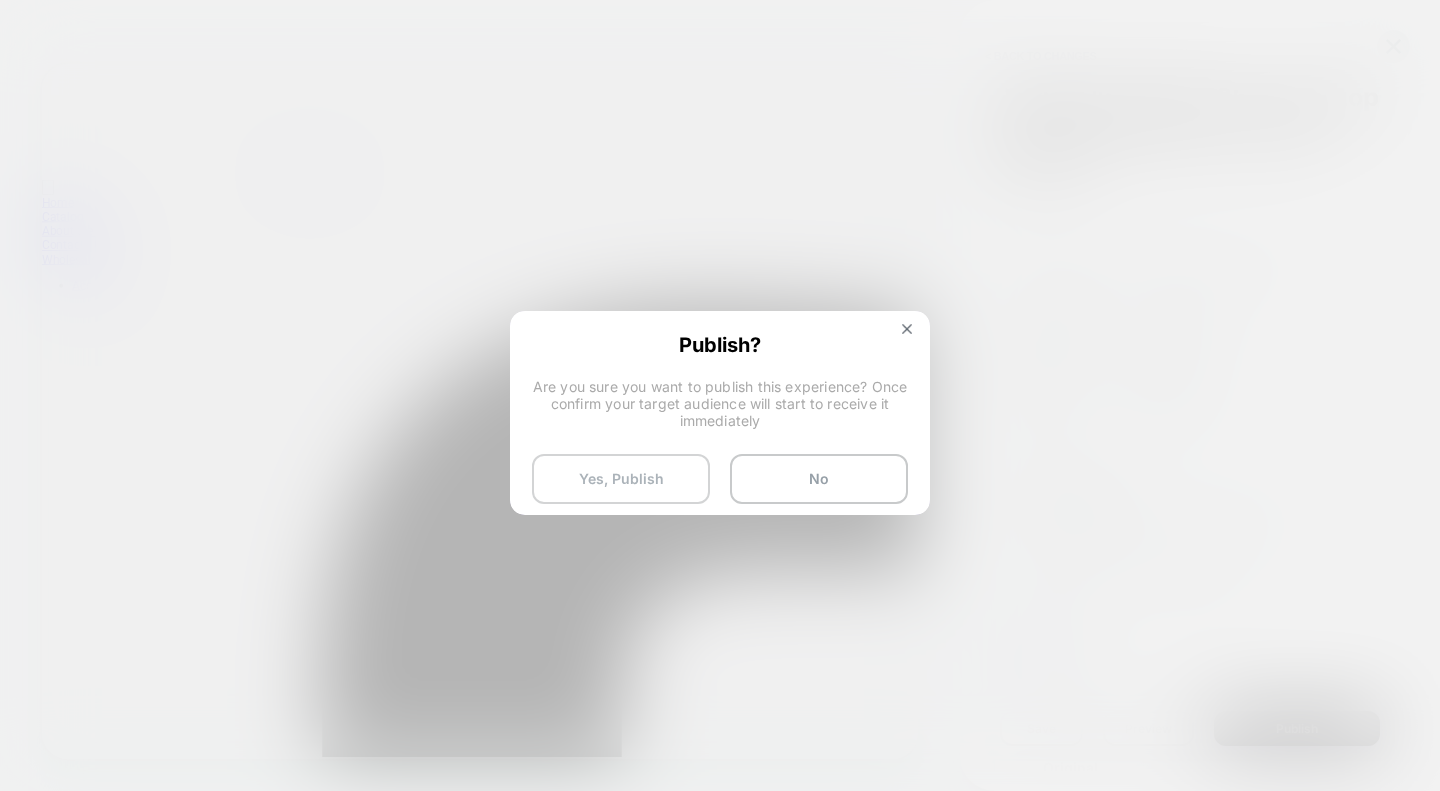 click on "Yes, Publish" at bounding box center [621, 479] 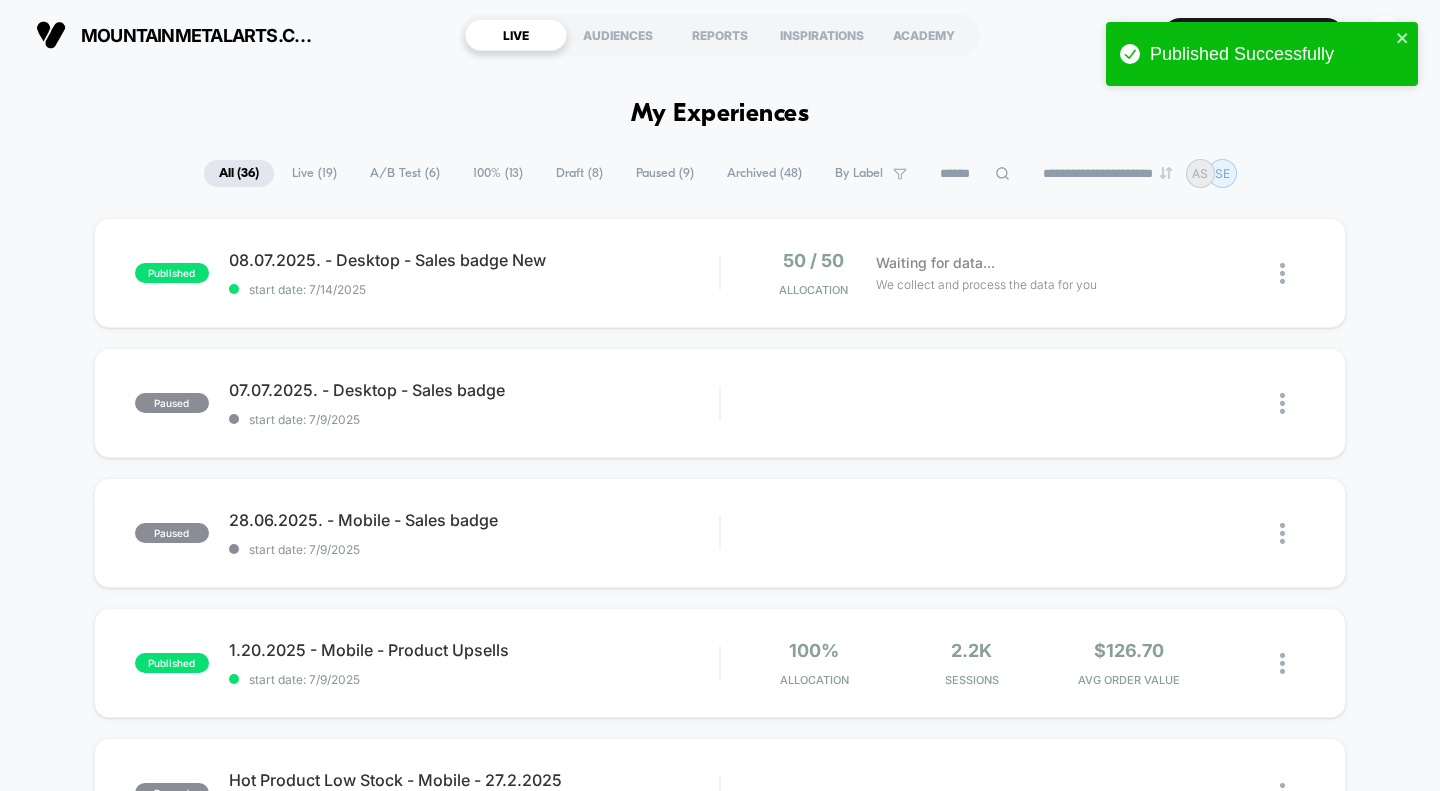 click on "Draft ( 8 )" at bounding box center (579, 173) 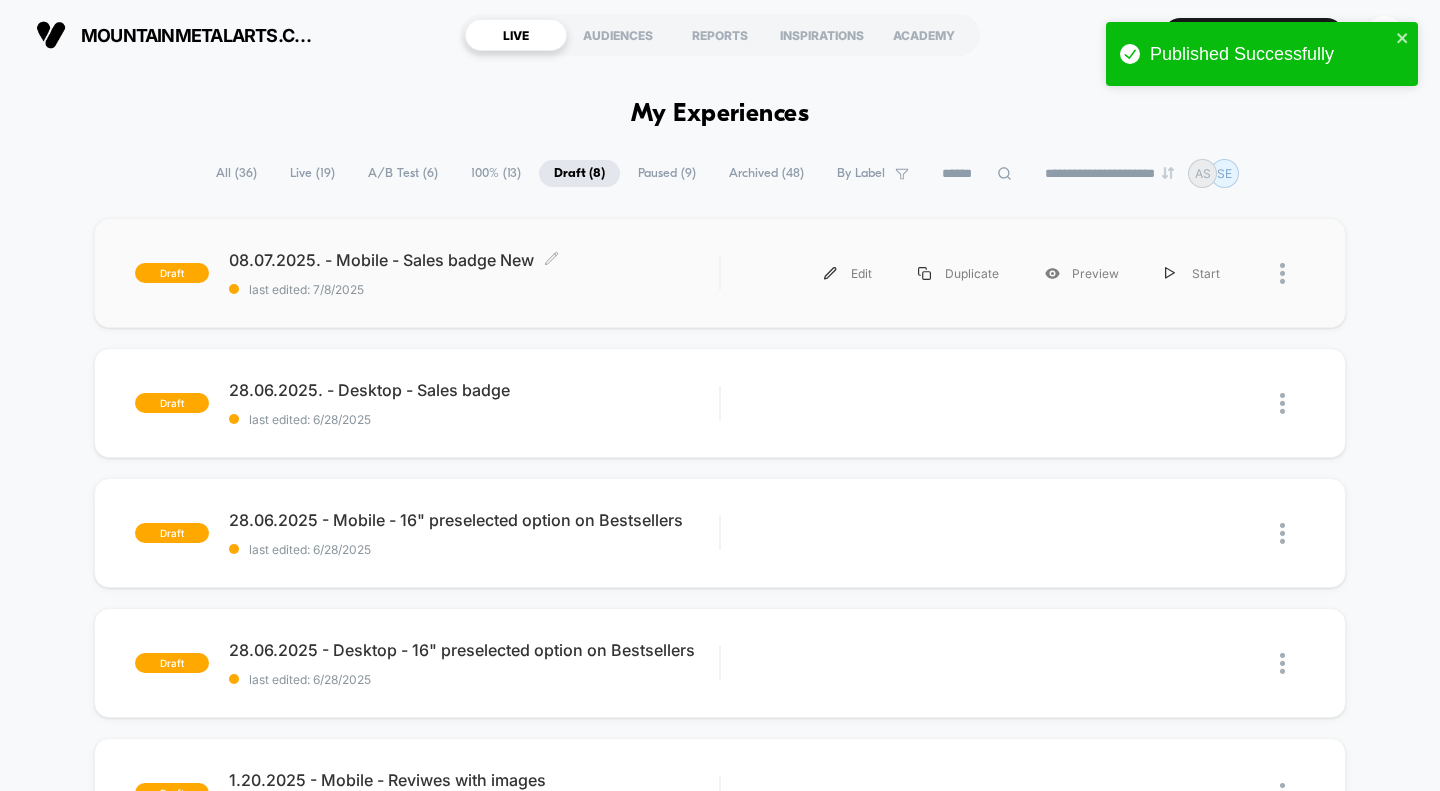 click on "08.07.2025. - Mobile - Sales badge New Click to edit experience details" at bounding box center (474, 260) 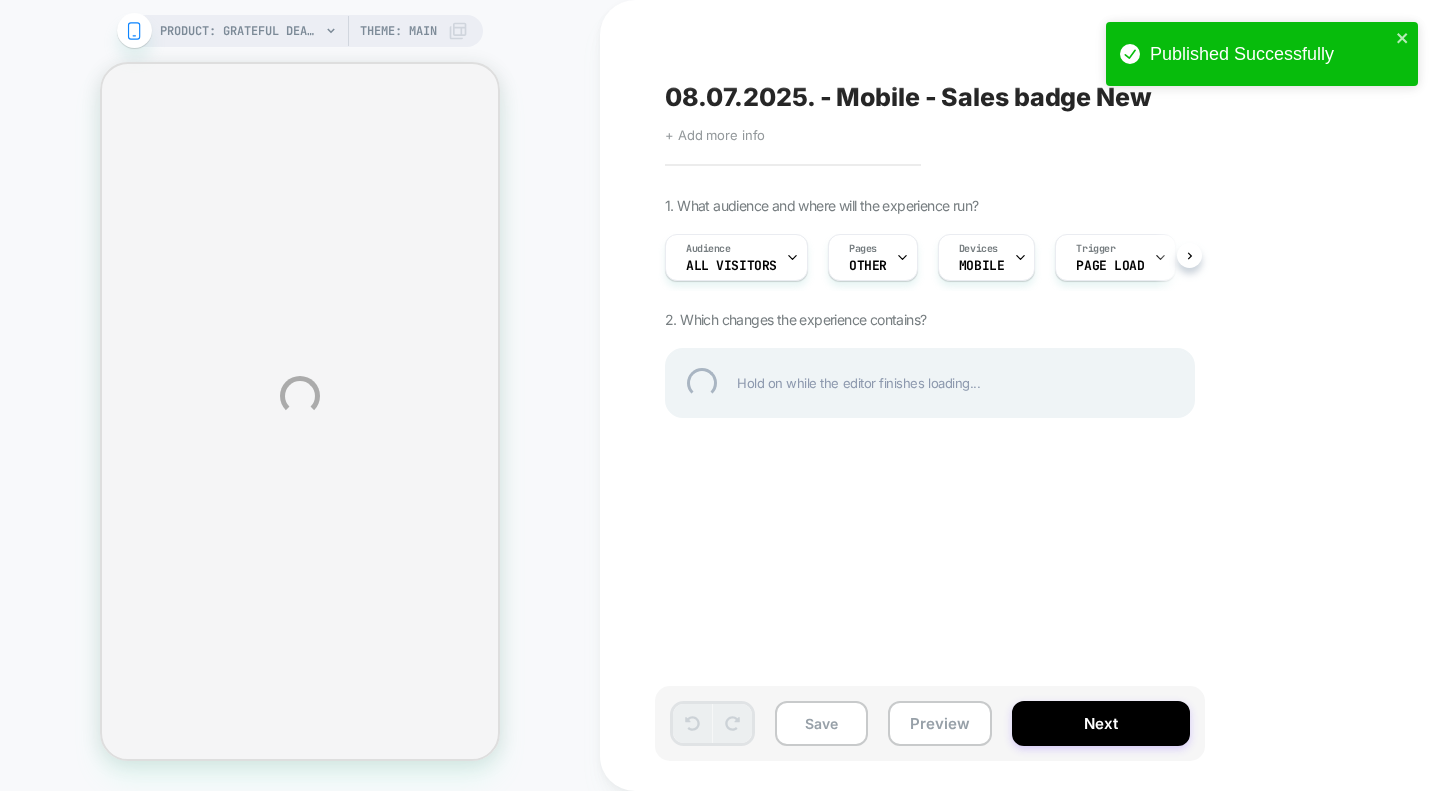 click on "PRODUCT: Grateful Dead Terrapin Turtles Metal Art Sculpture [8 14 or 18 custom size] PRODUCT: Grateful Dead Terrapin Turtles Metal Art Sculpture [8 14 or 18 custom size] Theme: MAIN 08.07.2025. - Mobile - Sales badge New Click to edit experience details + Add more info 1. What audience and where will the experience run? Audience All Visitors Pages OTHER Devices MOBILE Trigger Page Load 2. Which changes the experience contains? Hold on while the editor finishes loading... Save Preview Next" at bounding box center [720, 395] 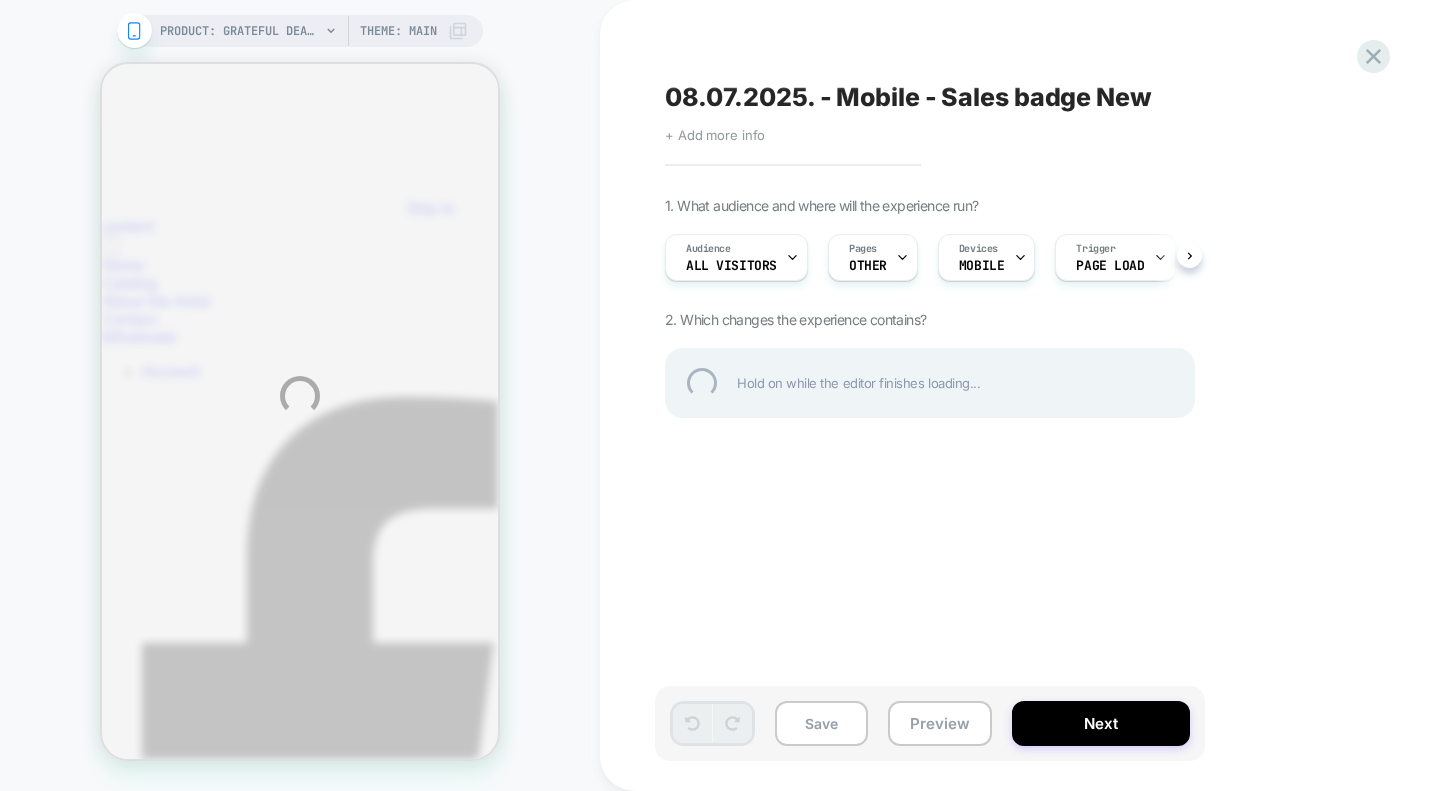 scroll, scrollTop: 0, scrollLeft: 0, axis: both 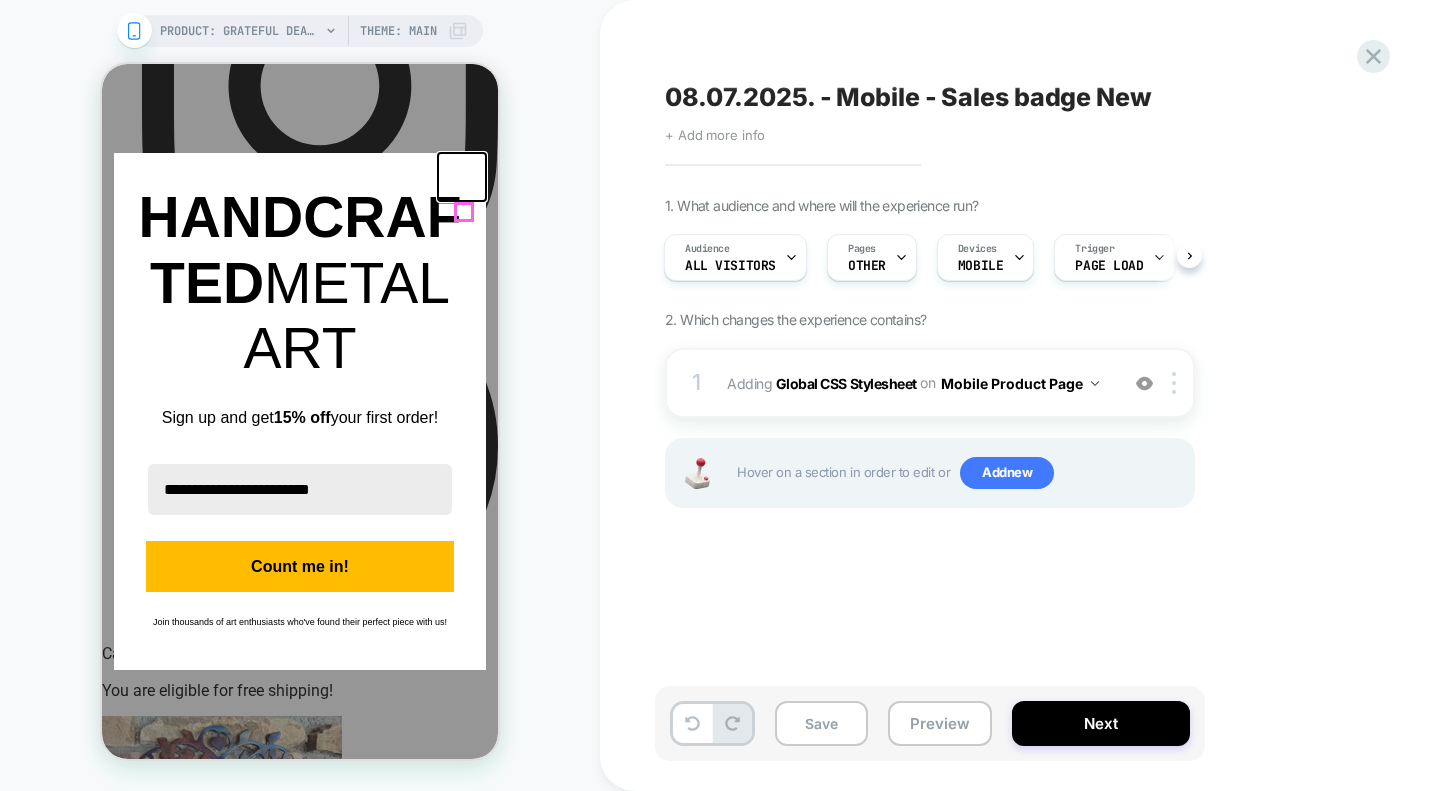 click 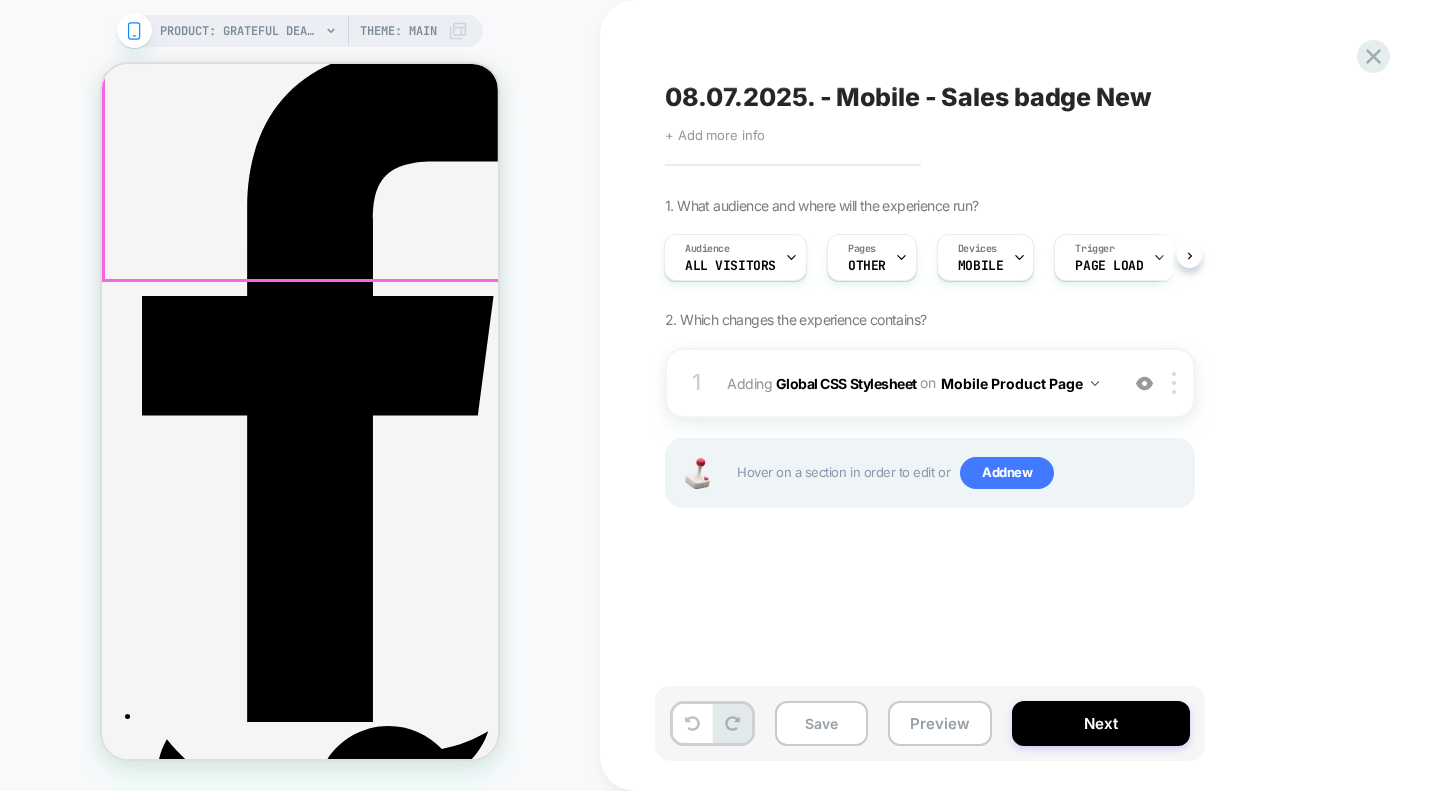 scroll, scrollTop: 391, scrollLeft: 0, axis: vertical 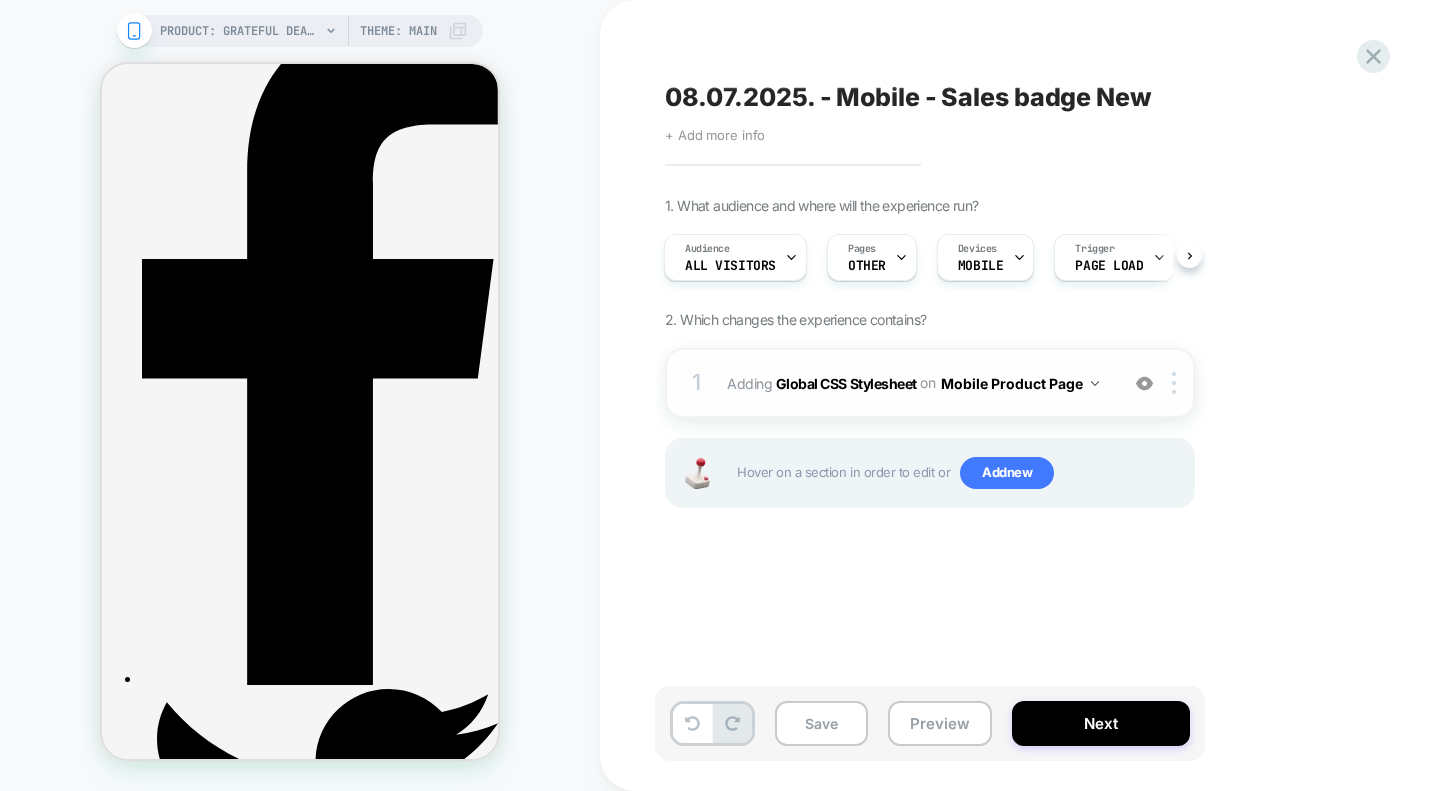 click at bounding box center [1144, 383] 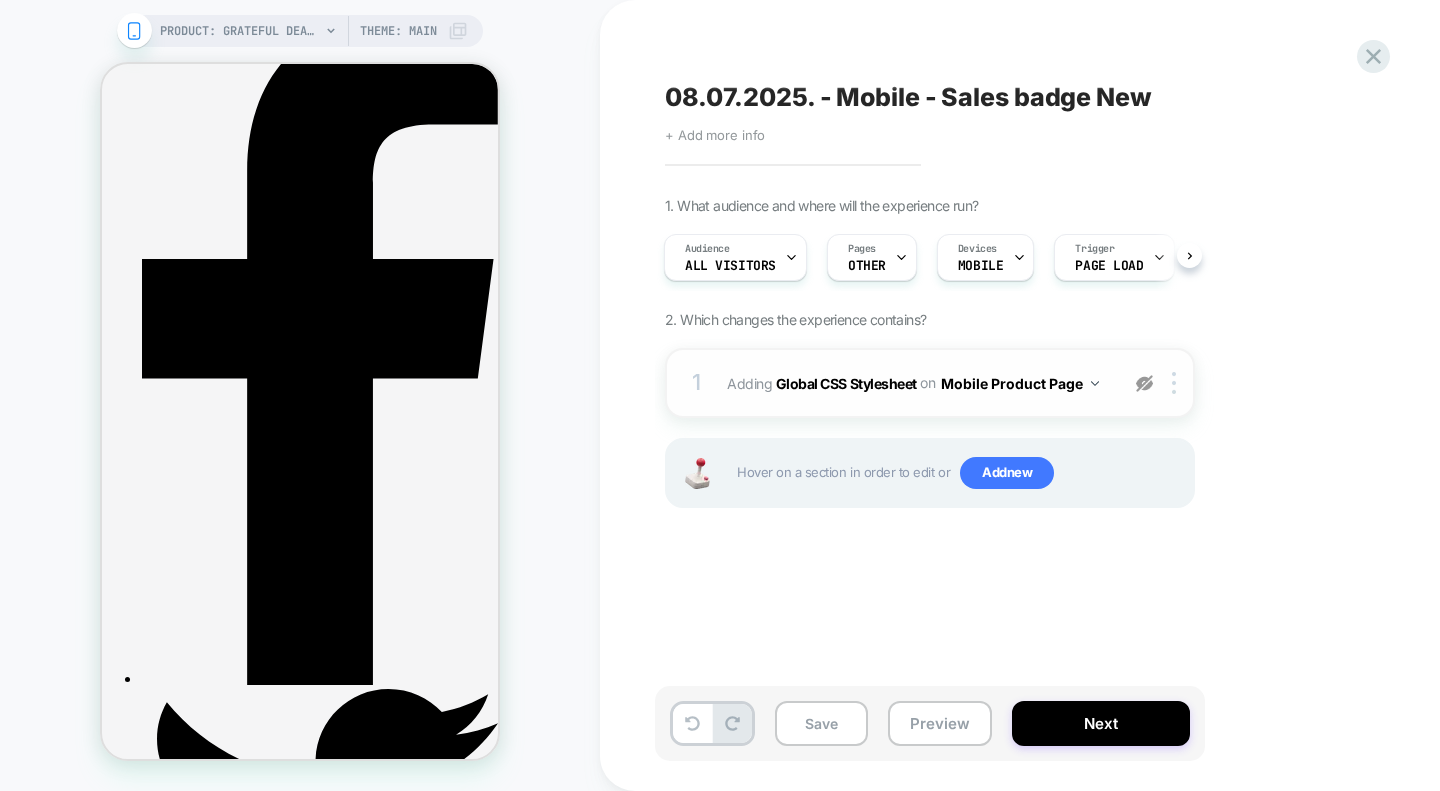 click at bounding box center (1144, 383) 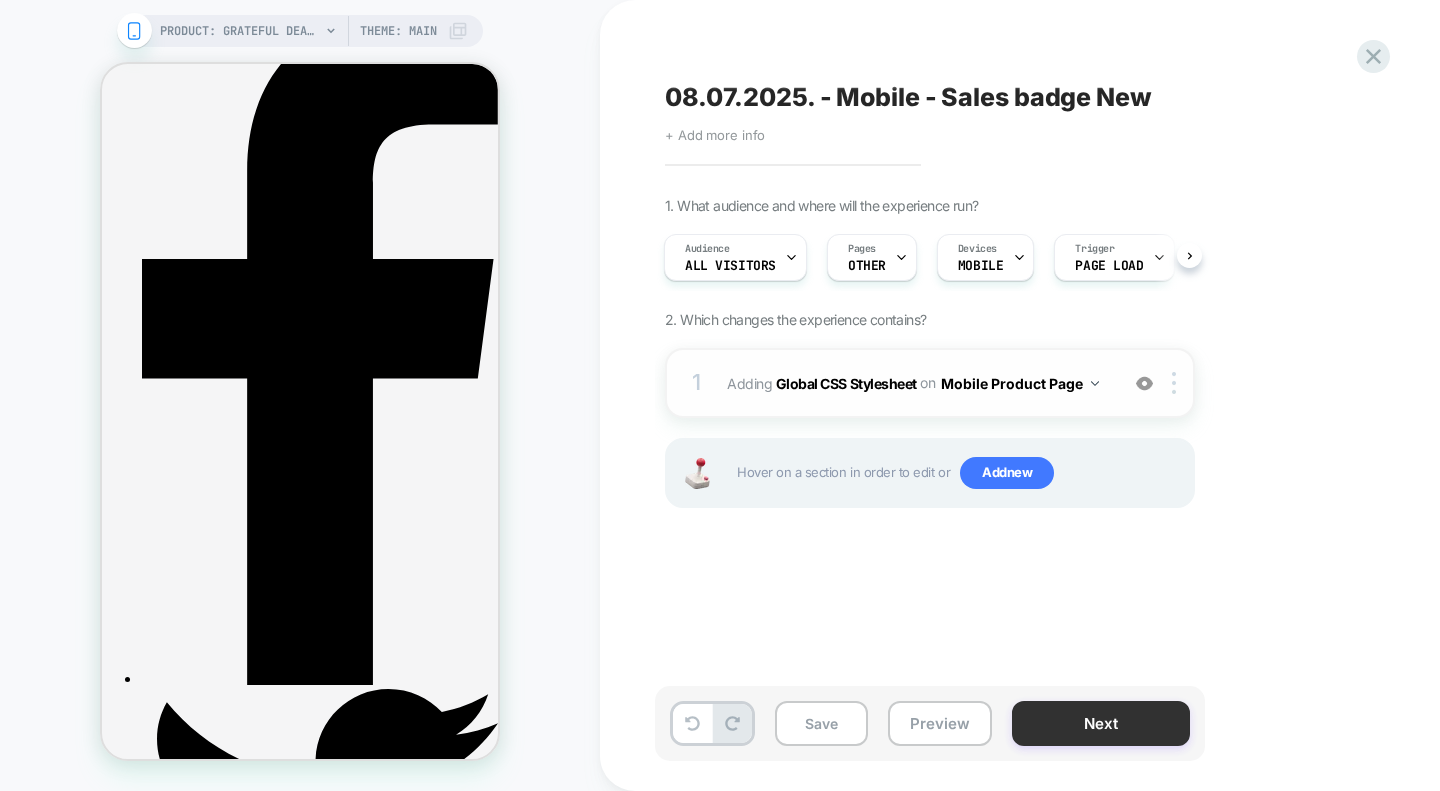 click on "Next" at bounding box center [1101, 723] 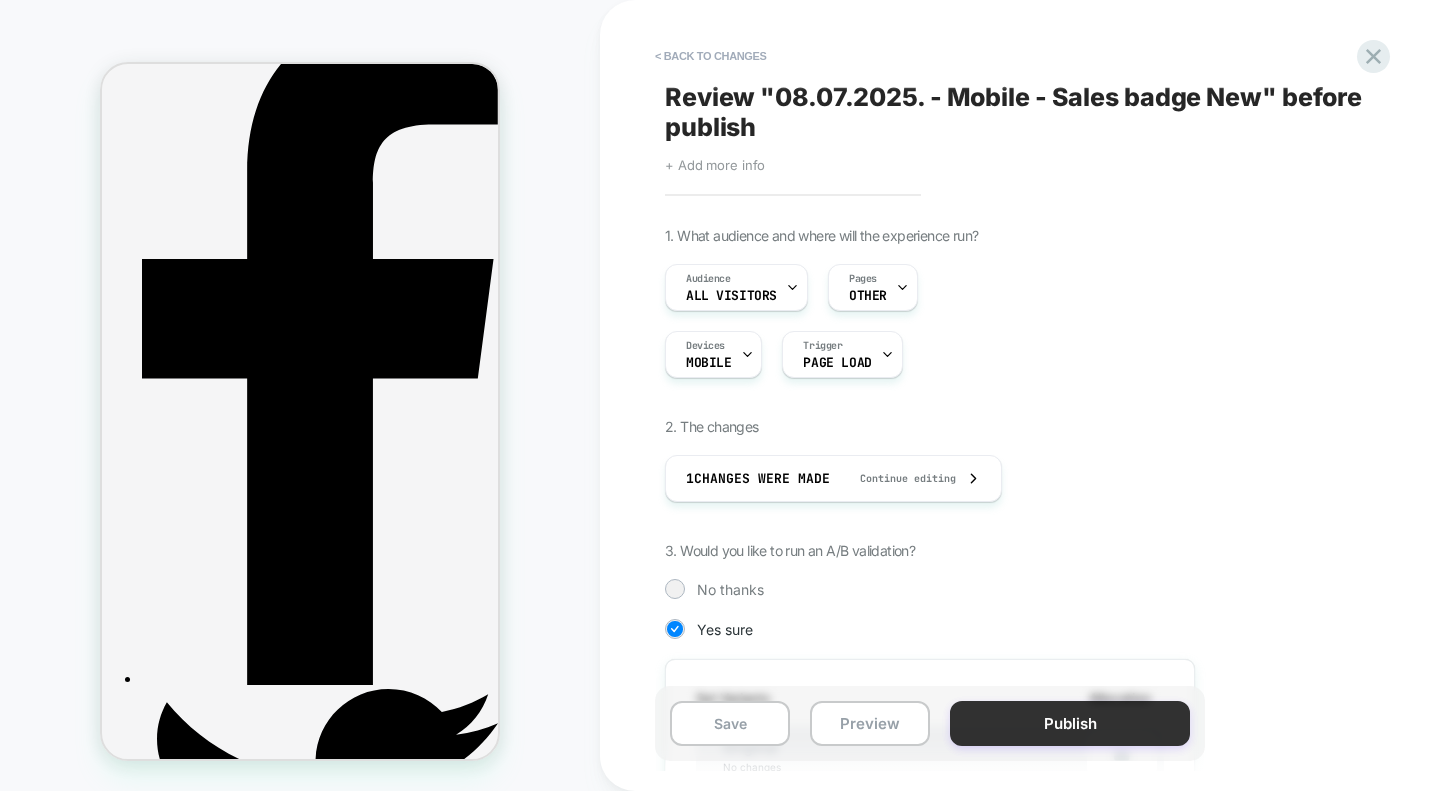 click on "Publish" at bounding box center (1070, 723) 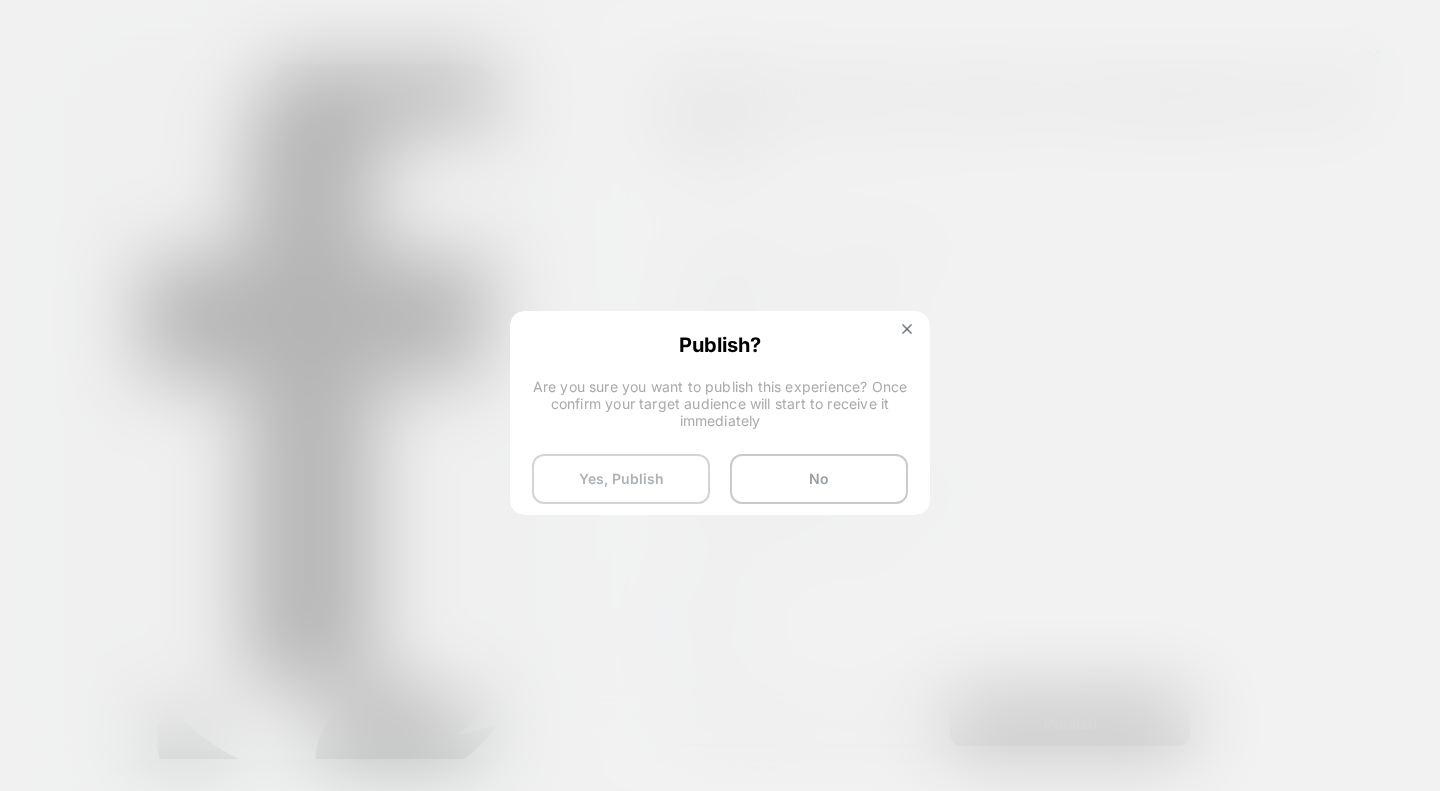 click on "Yes, Publish" at bounding box center [621, 479] 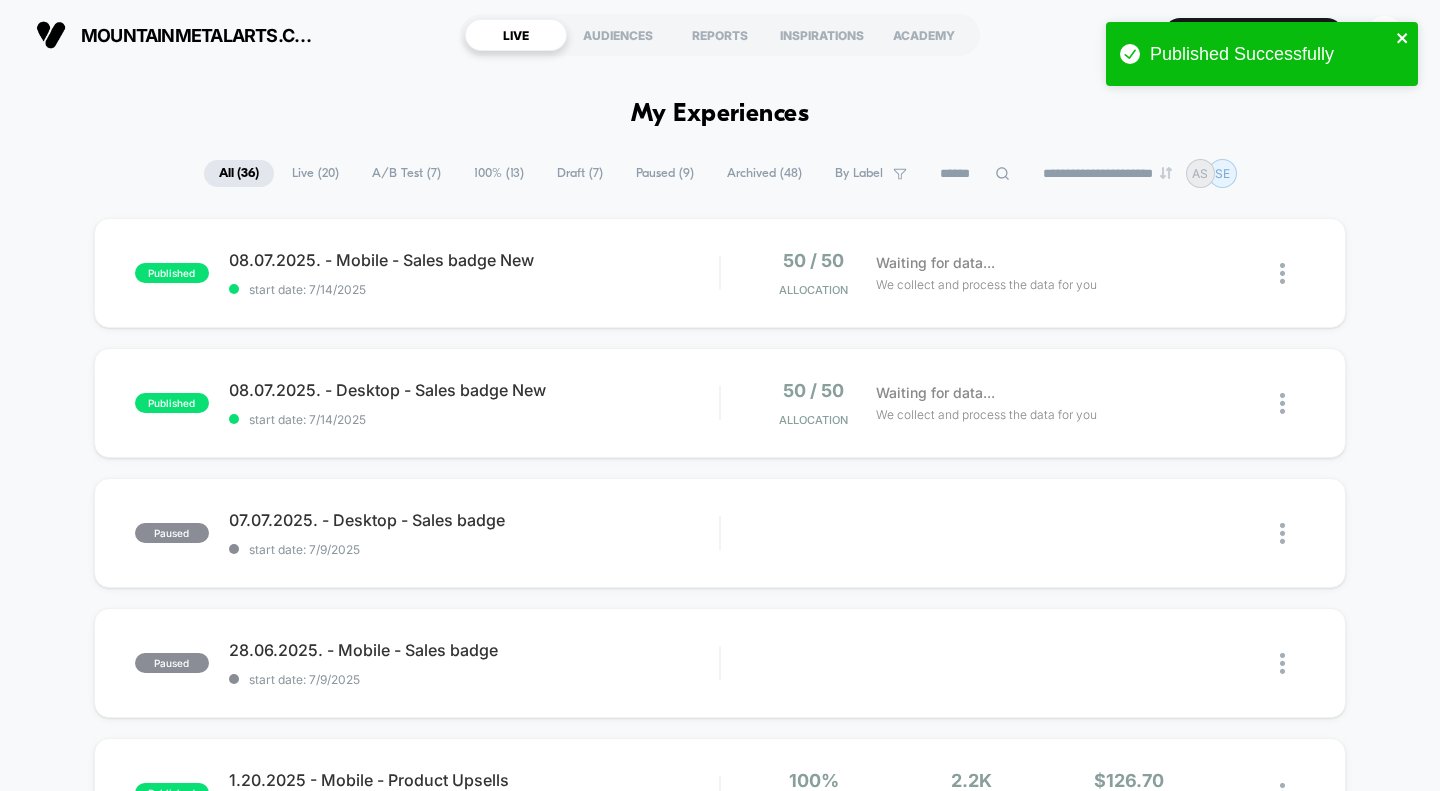 click 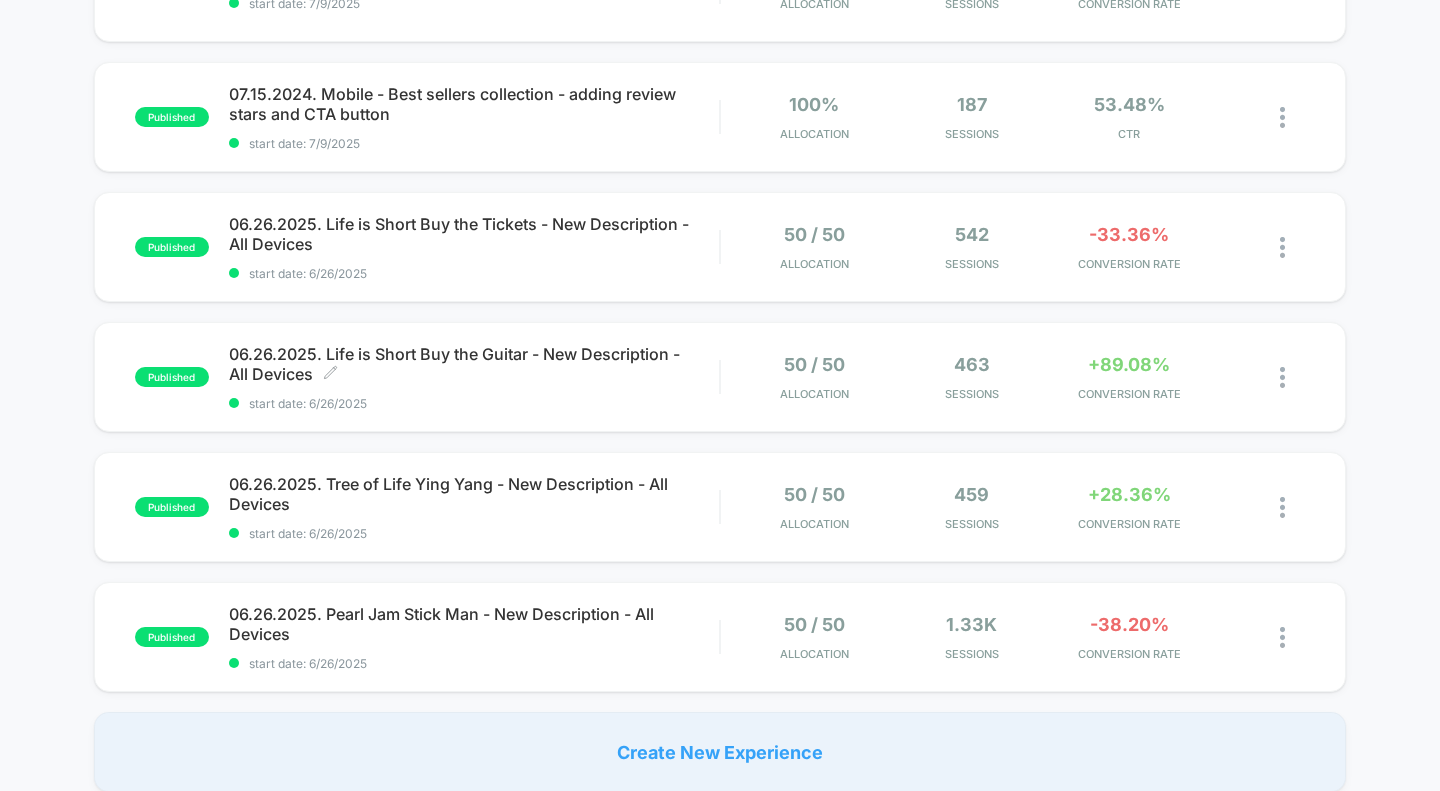 scroll, scrollTop: 1067, scrollLeft: 0, axis: vertical 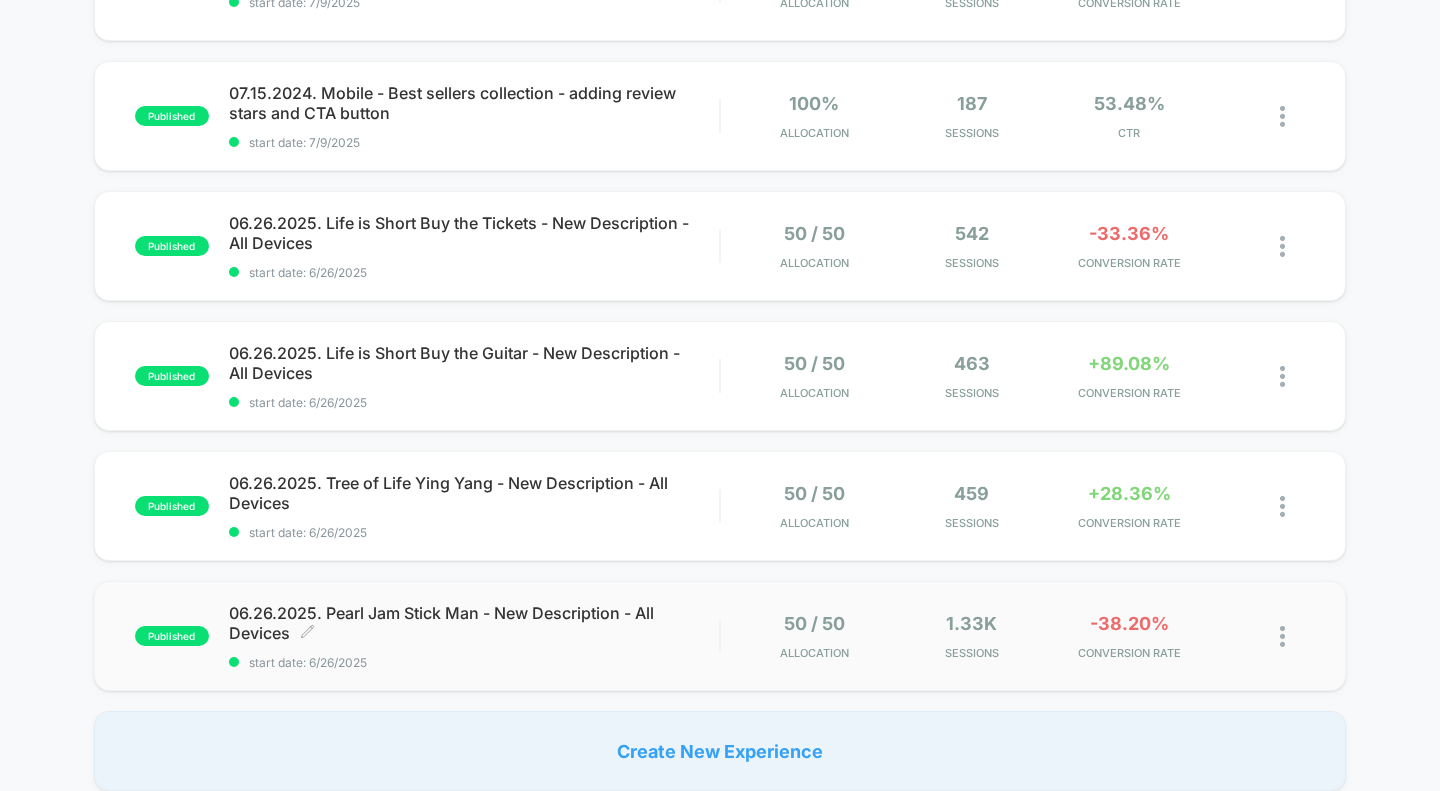 click on "06.26.2025. Pearl Jam Stick Man - New Description - All Devices Click to edit experience details" at bounding box center (474, 623) 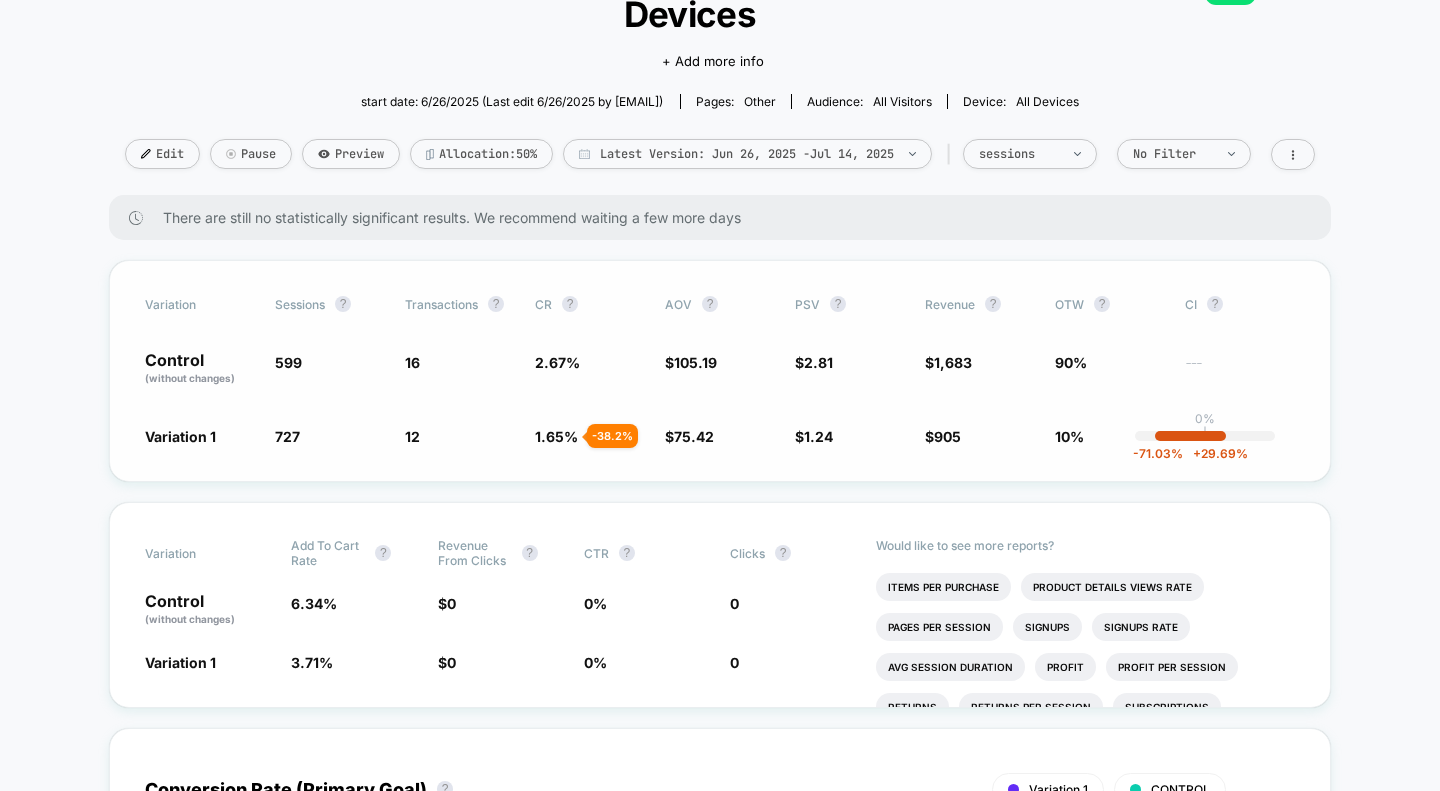 scroll, scrollTop: 0, scrollLeft: 0, axis: both 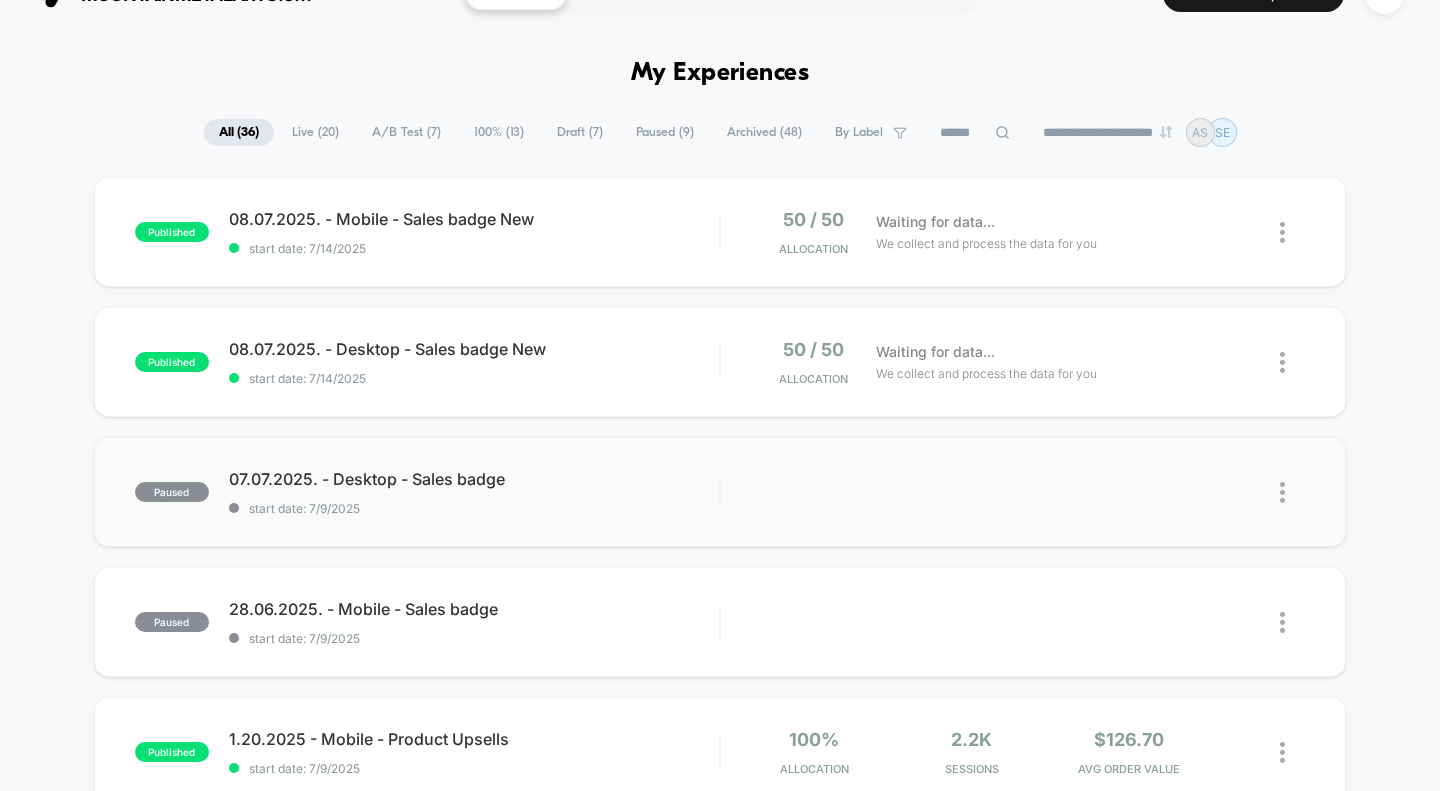 click at bounding box center [1282, 492] 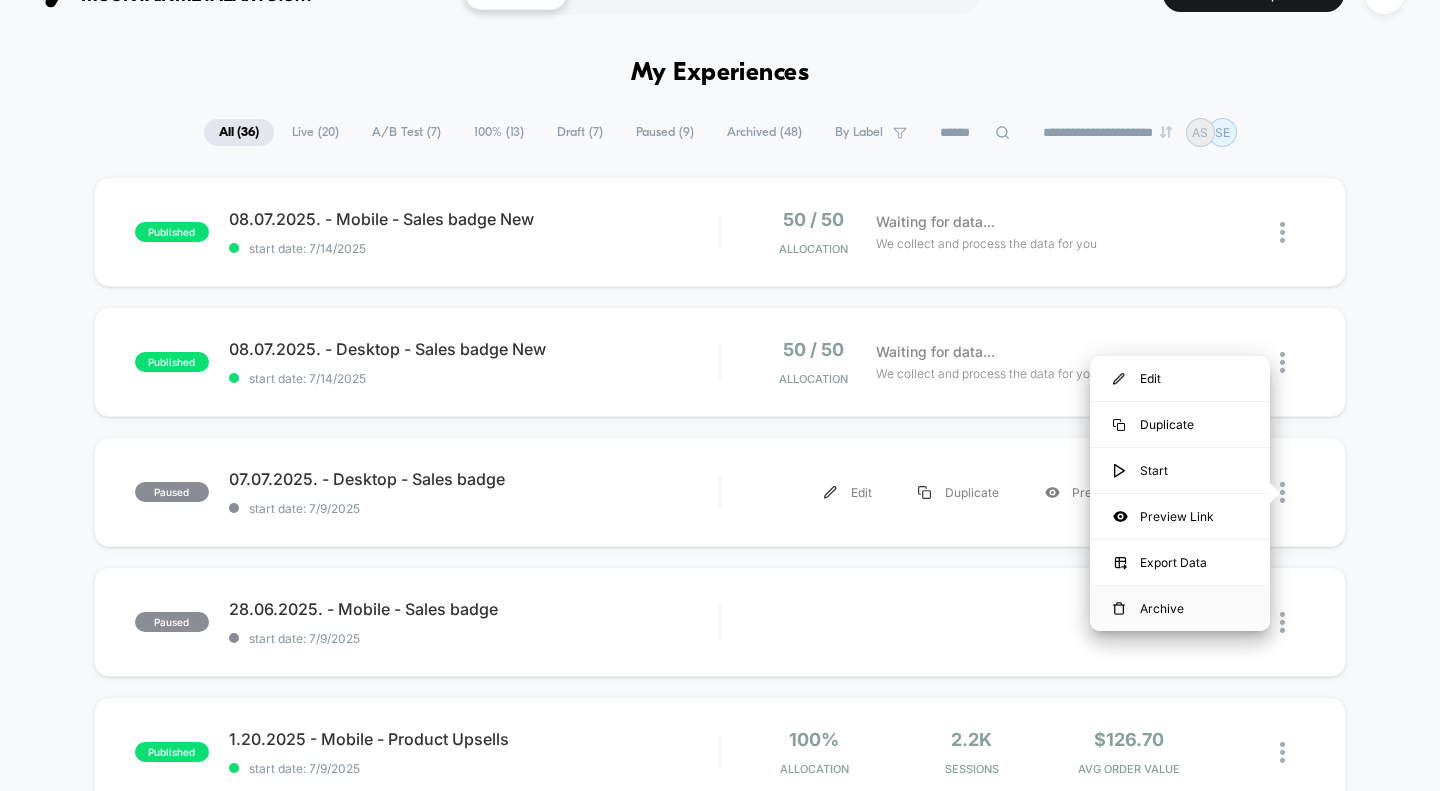 click on "Archive" at bounding box center [1180, 608] 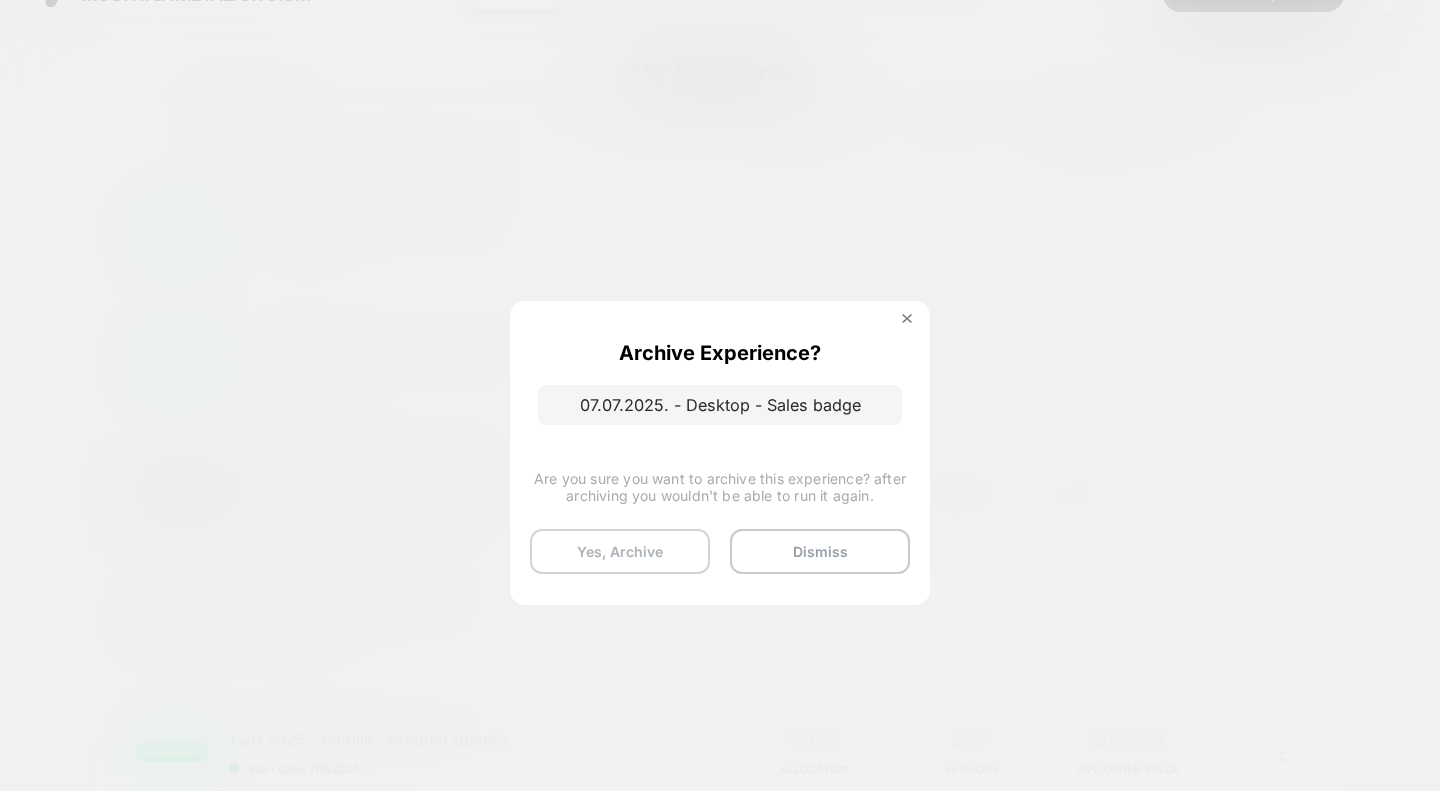 click on "Yes, Archive" at bounding box center (620, 551) 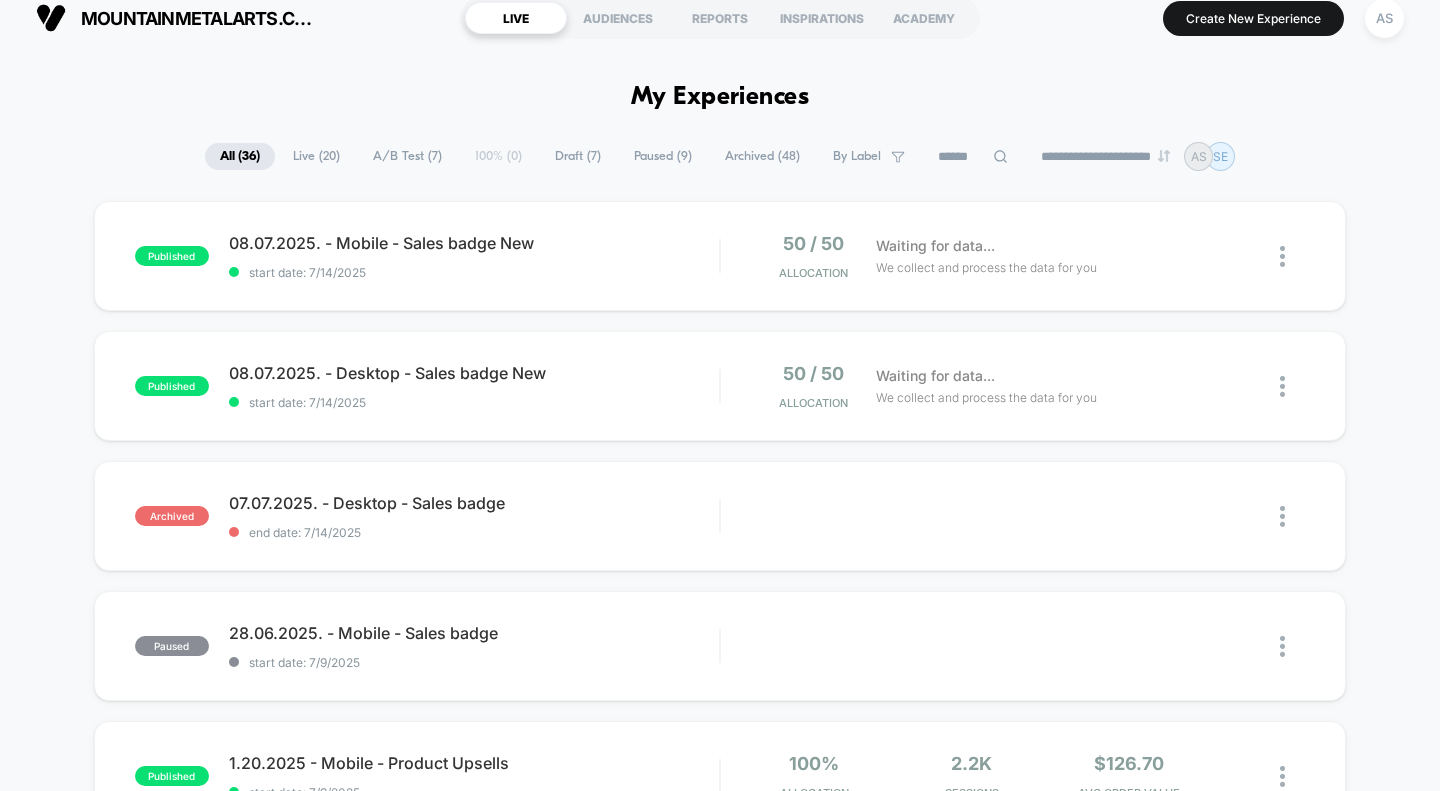 scroll, scrollTop: 41, scrollLeft: 0, axis: vertical 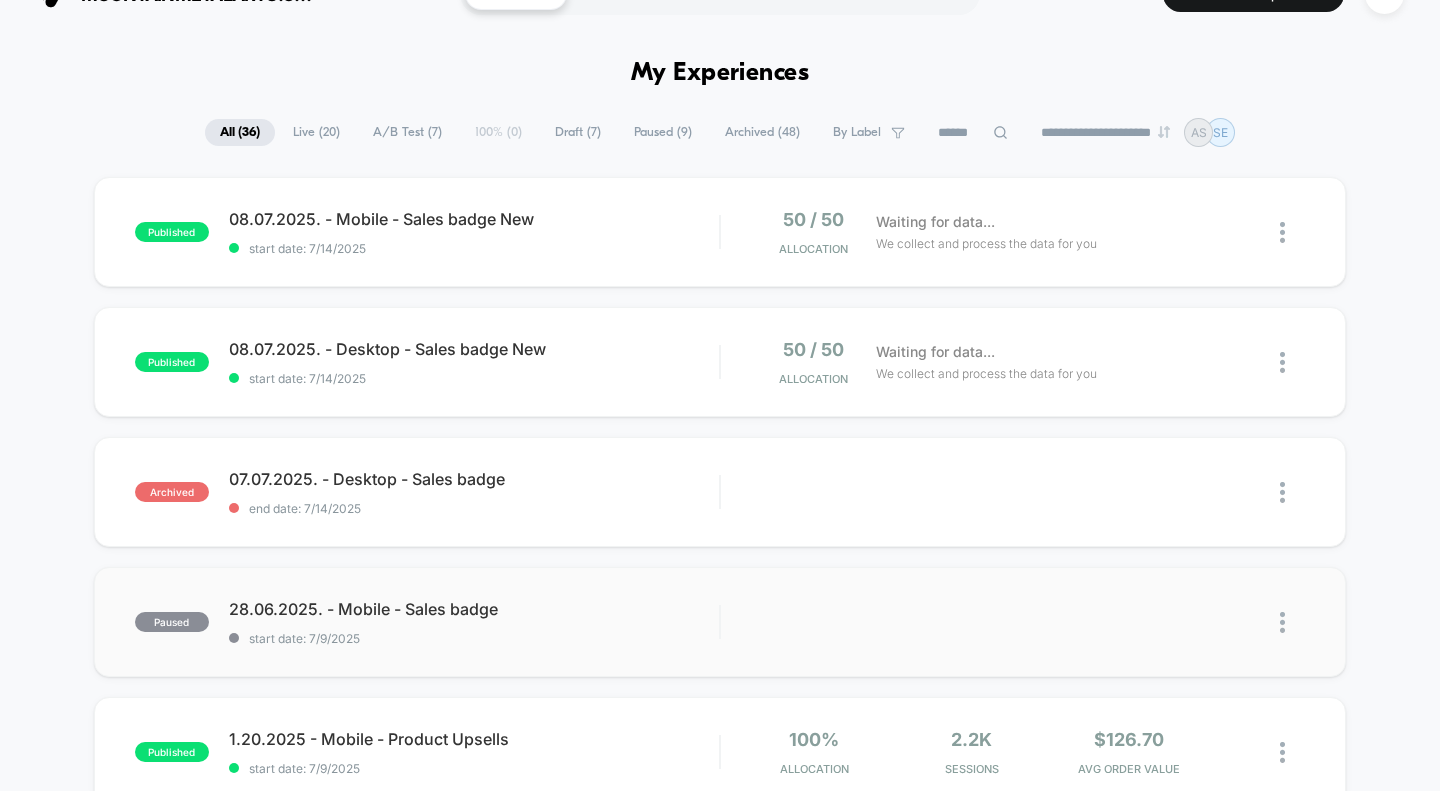 click at bounding box center (1282, 622) 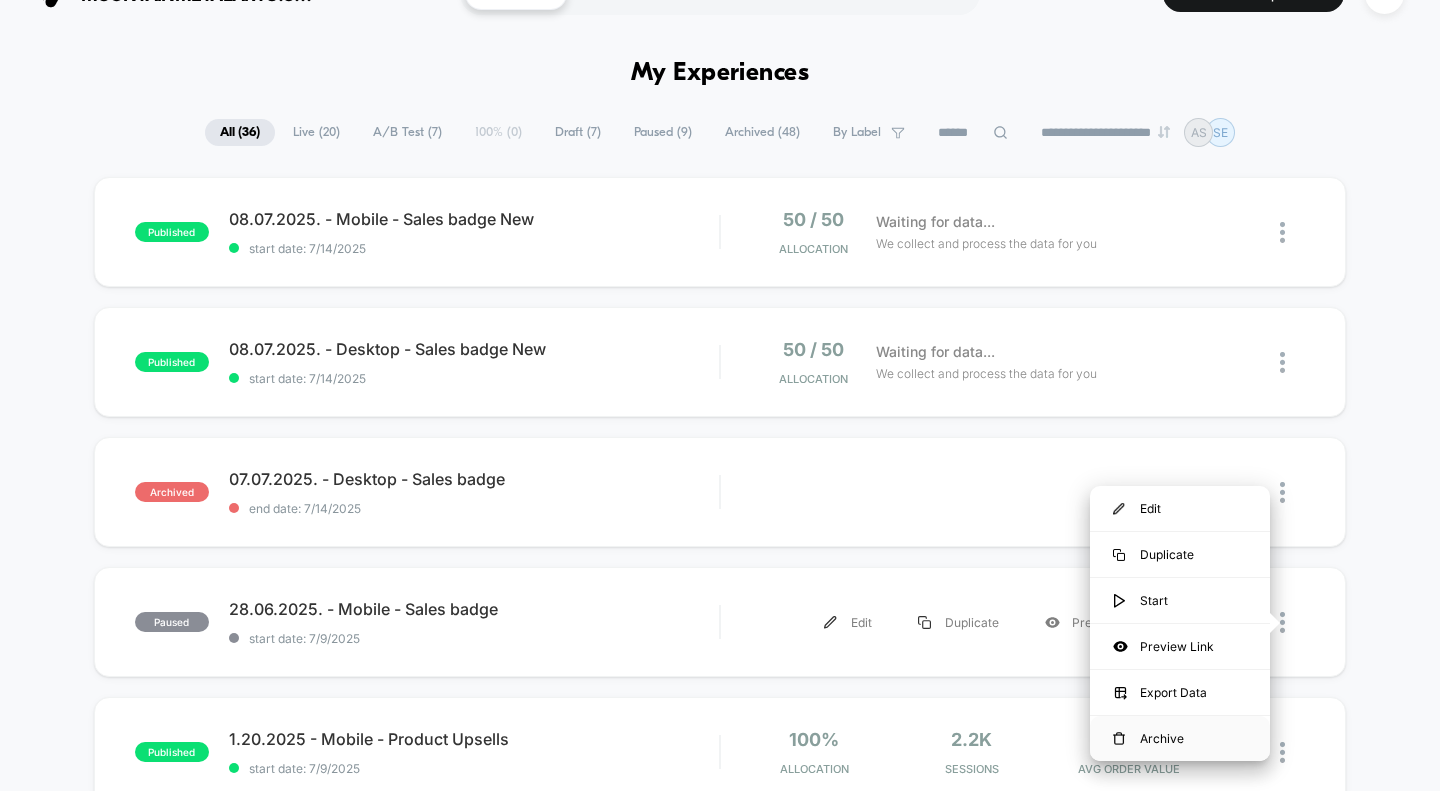 click on "Archive" at bounding box center [1180, 738] 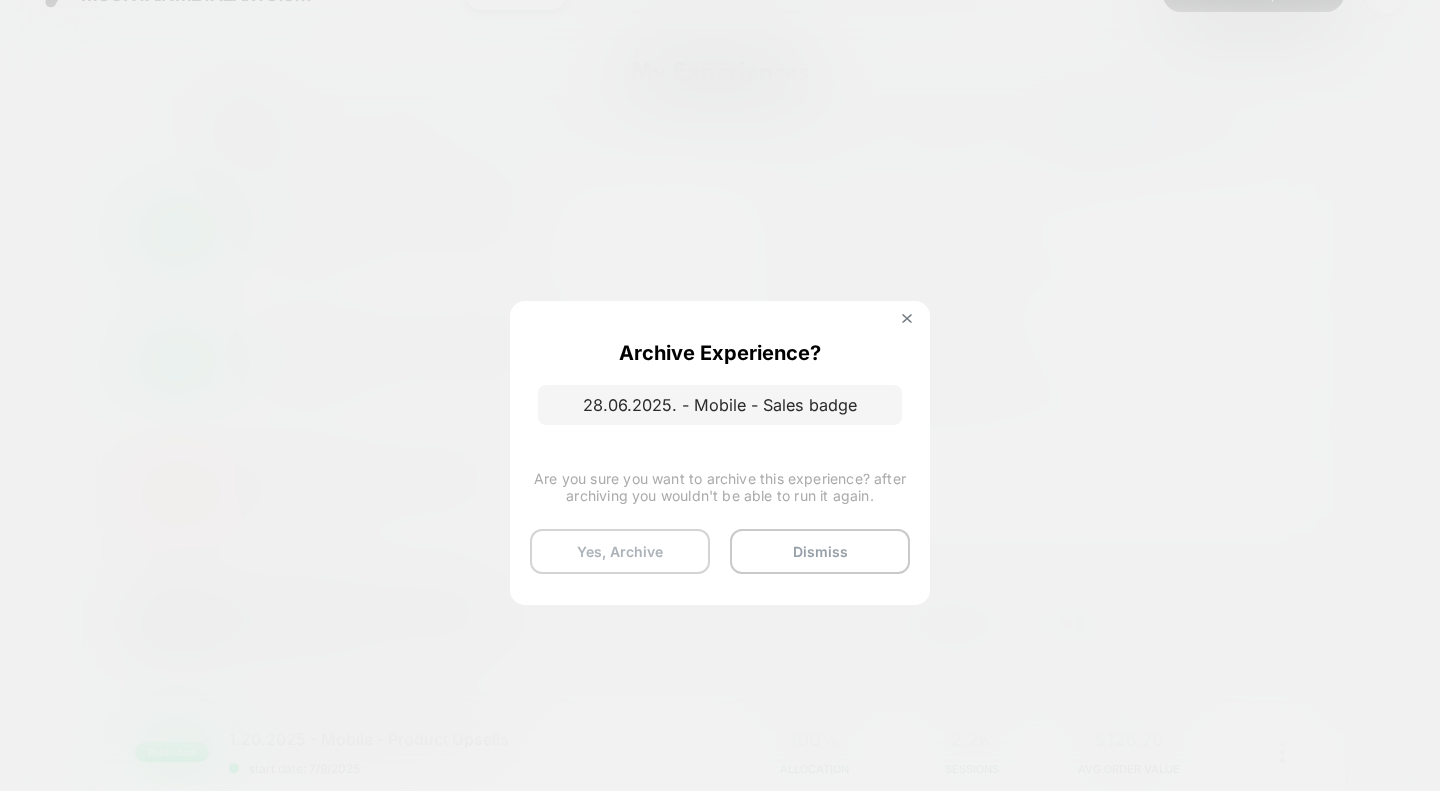 click on "Yes, Archive" at bounding box center [620, 551] 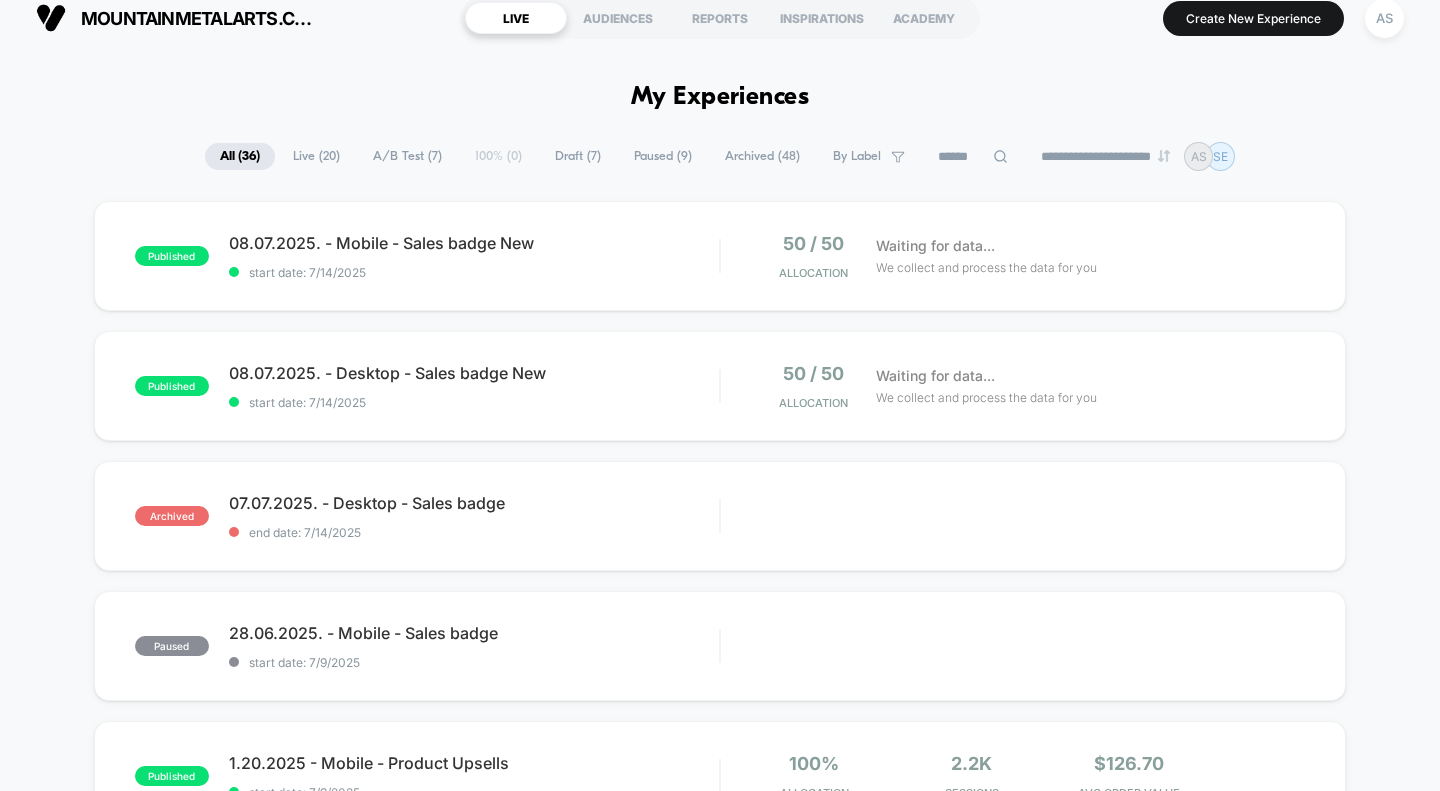 scroll, scrollTop: 41, scrollLeft: 0, axis: vertical 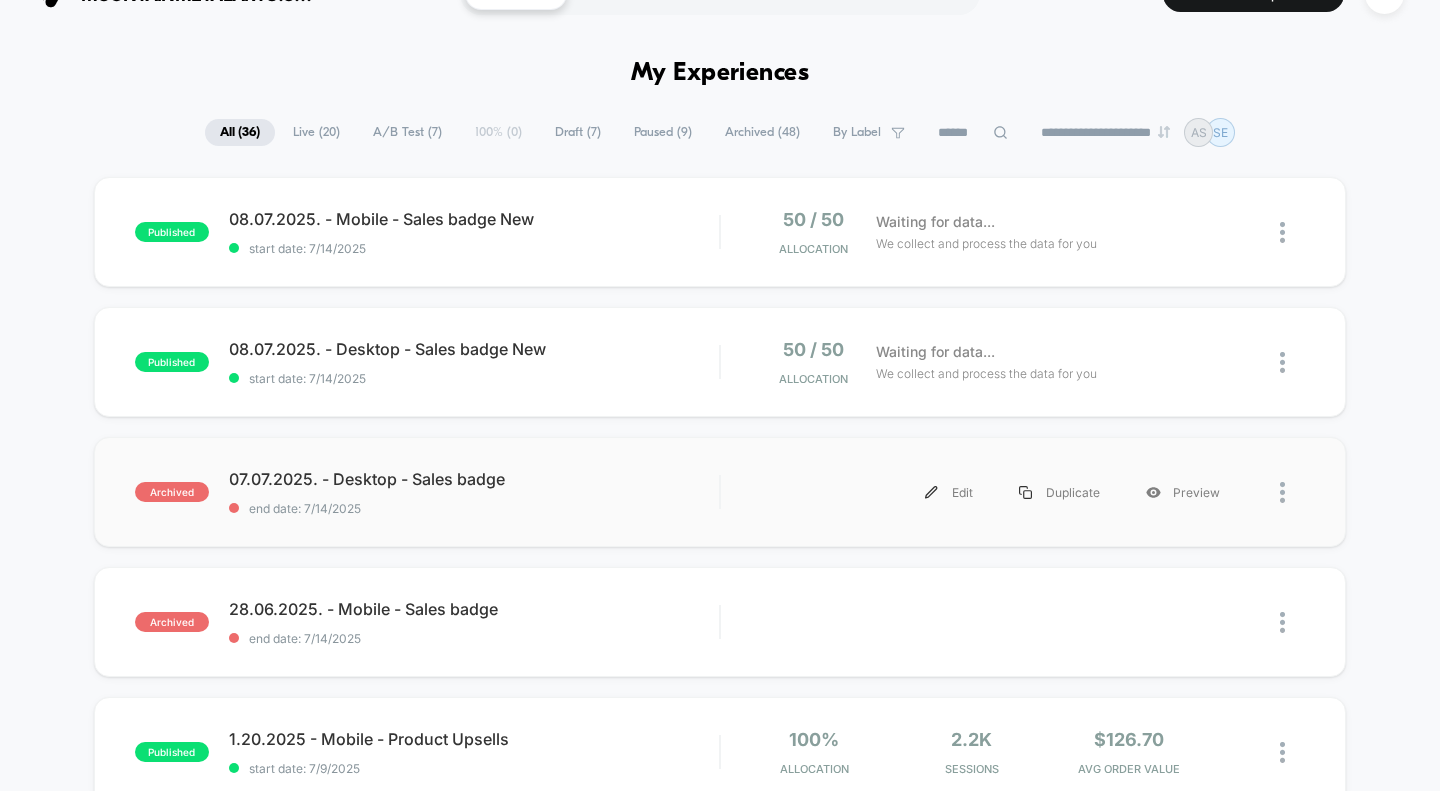 click at bounding box center (1292, 492) 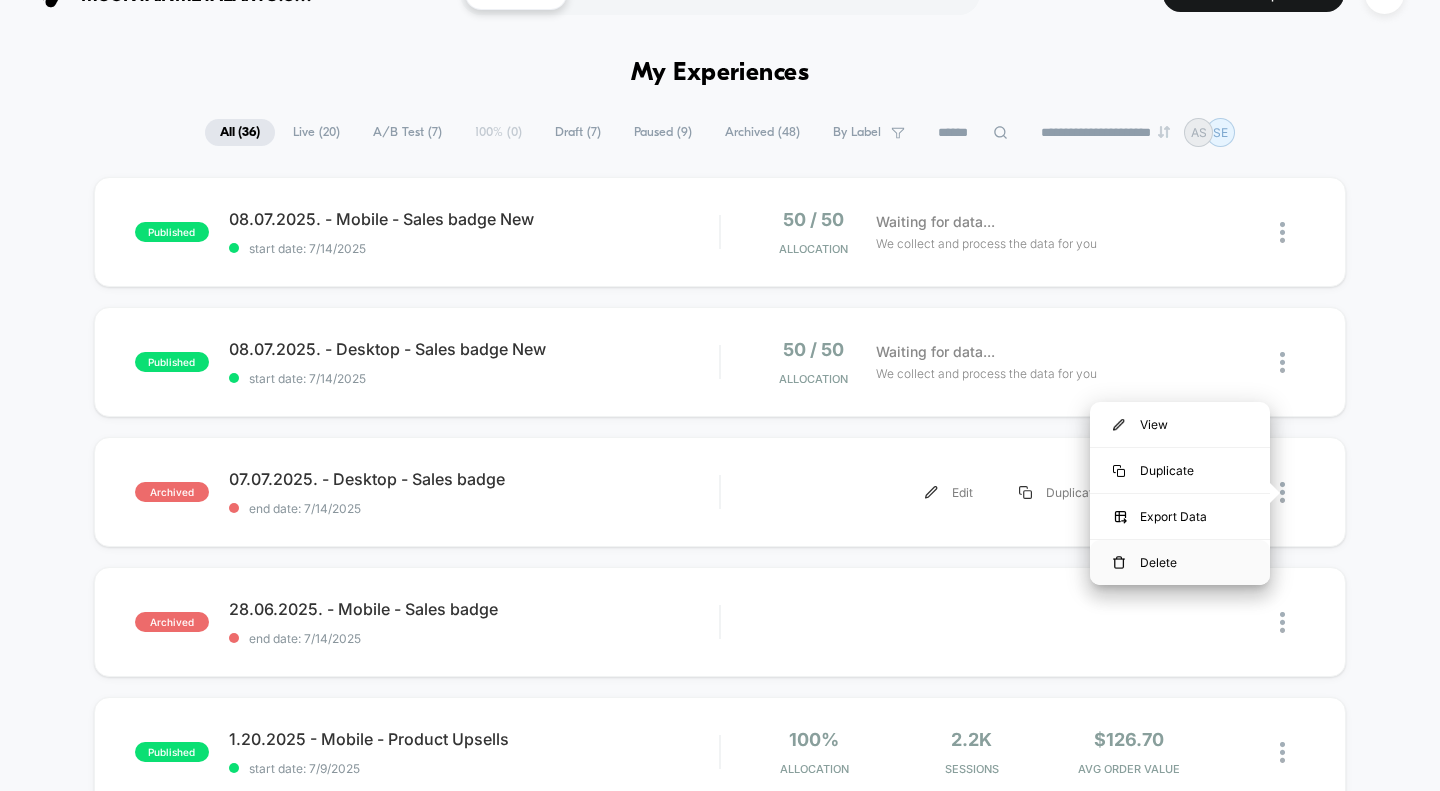 click on "Delete" at bounding box center [1180, 562] 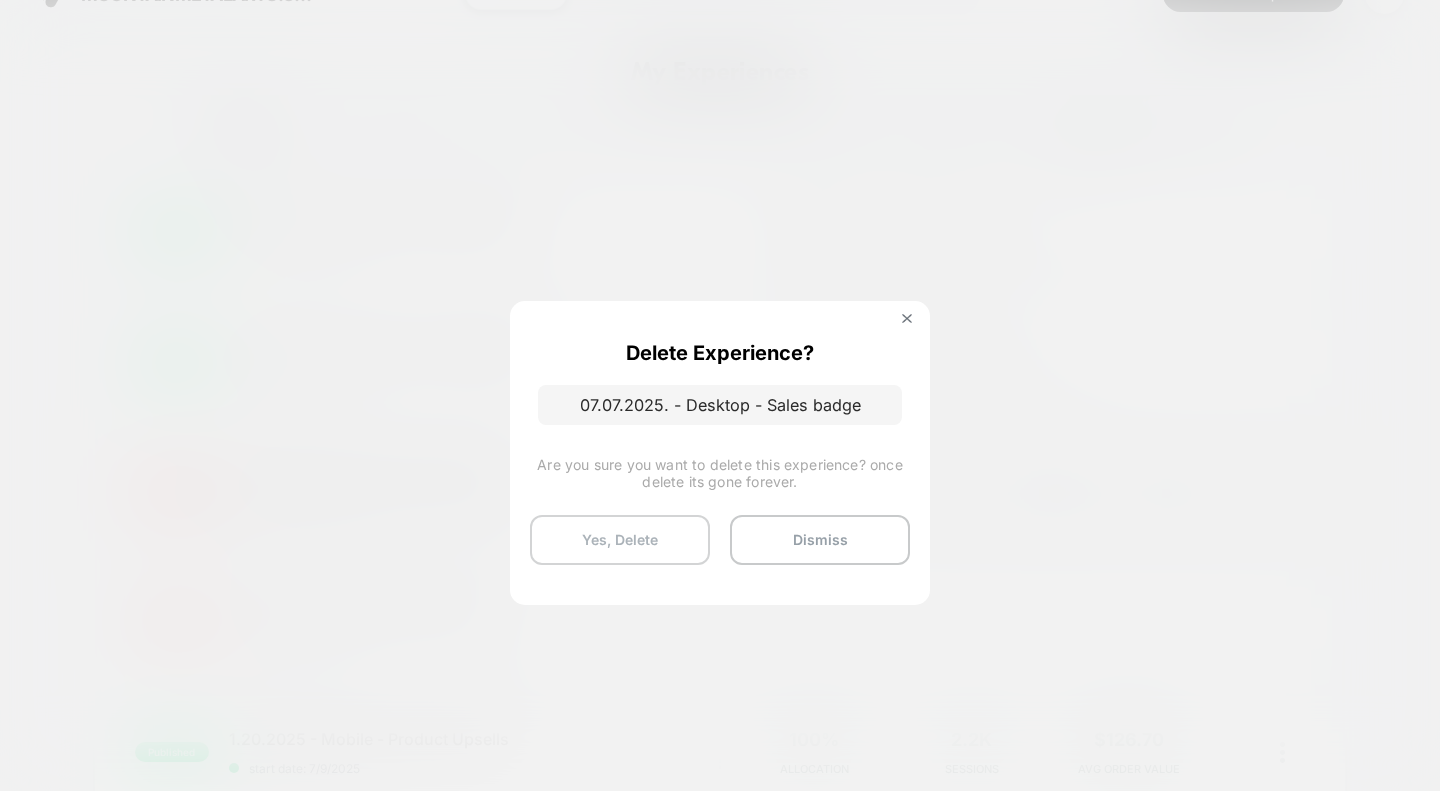 click on "Yes, Delete" at bounding box center (620, 540) 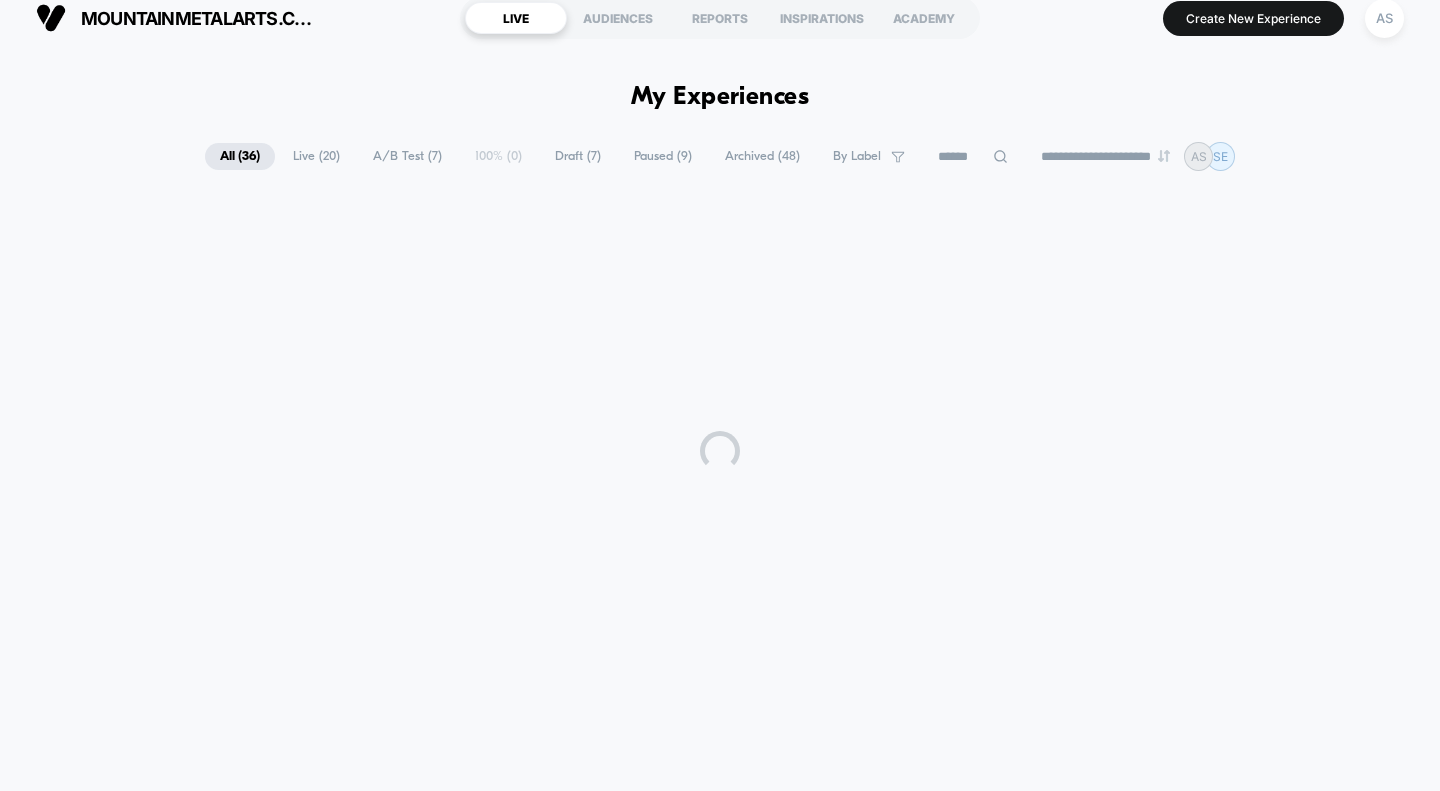 scroll, scrollTop: 41, scrollLeft: 0, axis: vertical 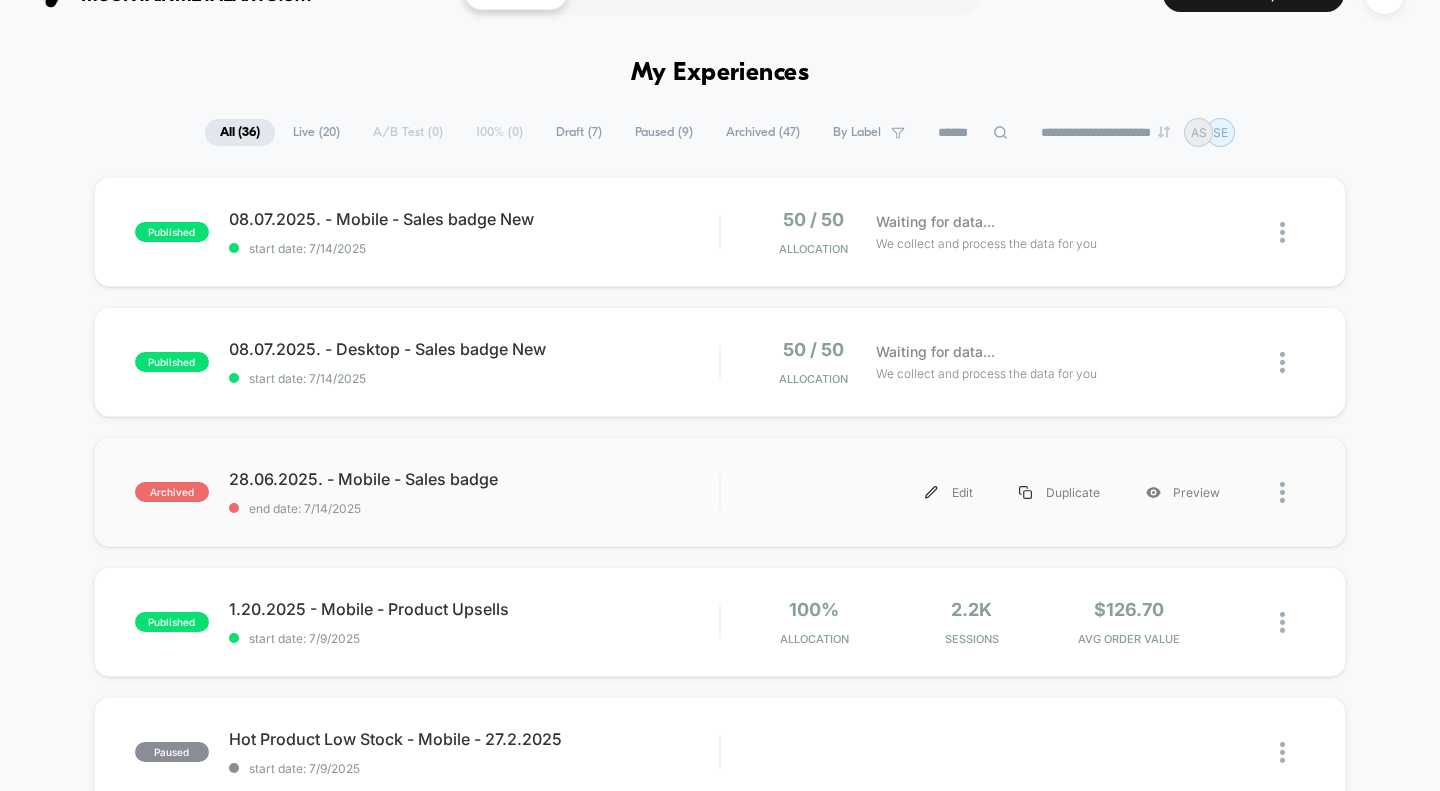 click at bounding box center (1292, 492) 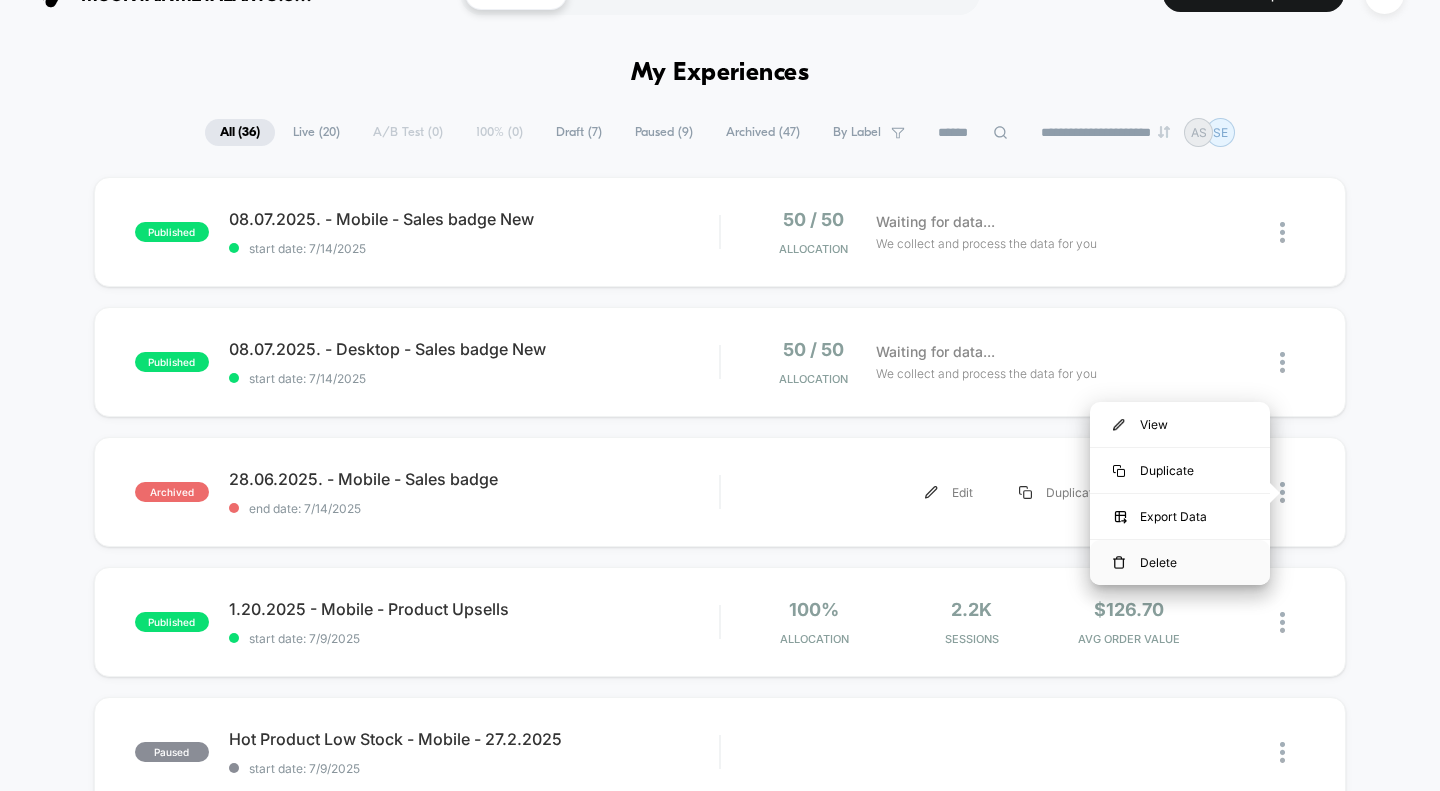 click on "Delete" at bounding box center [1180, 562] 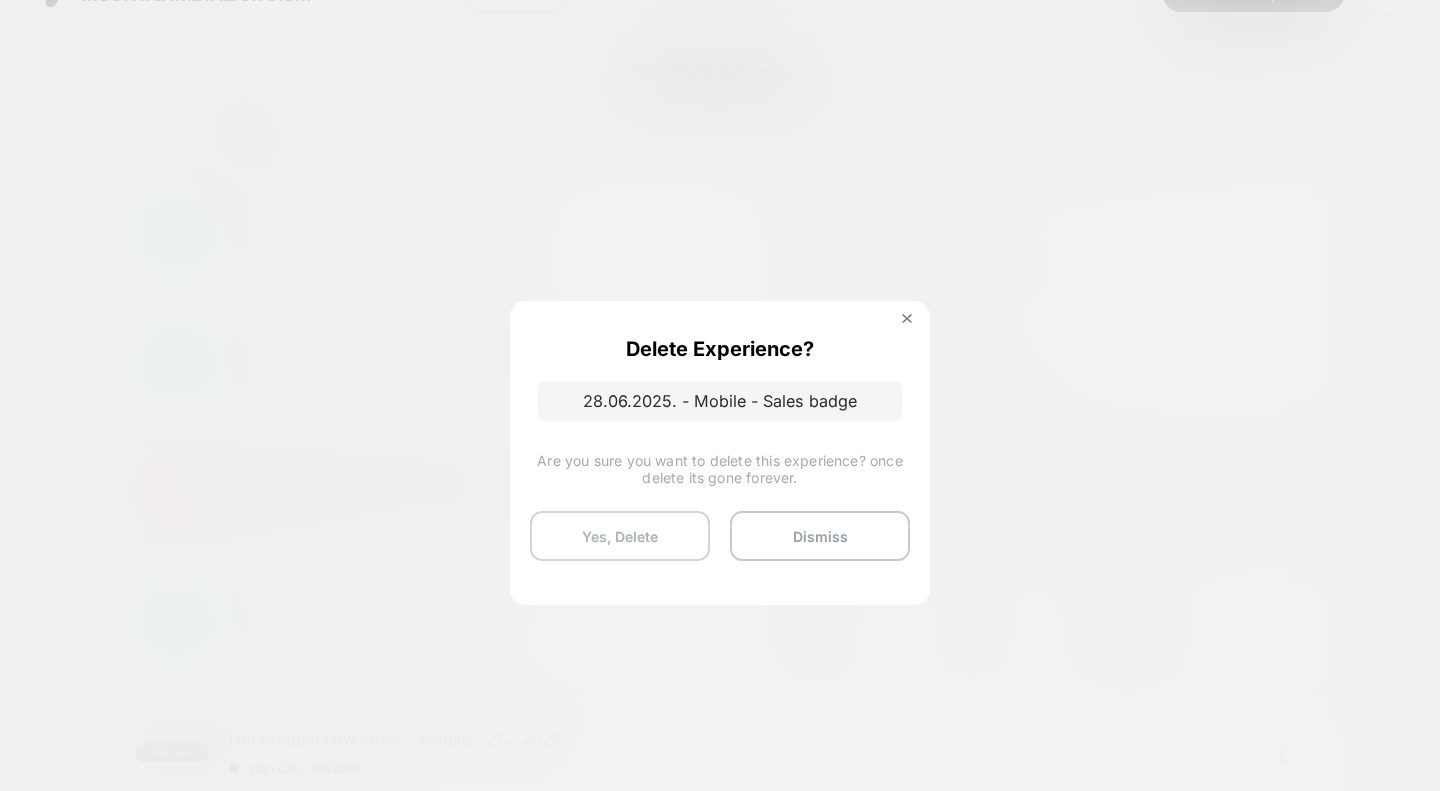 click on "Yes, Delete" at bounding box center [620, 536] 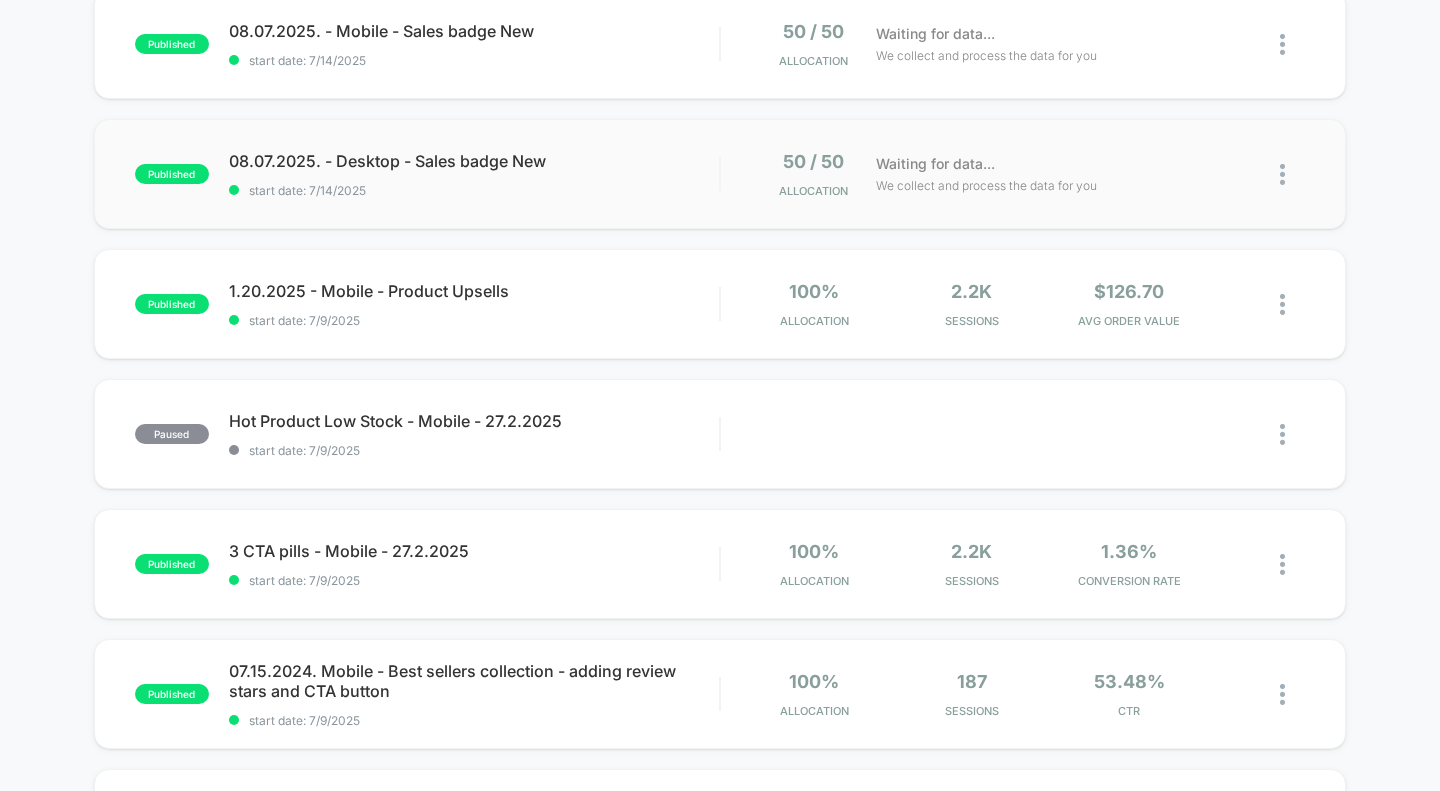 scroll, scrollTop: 0, scrollLeft: 0, axis: both 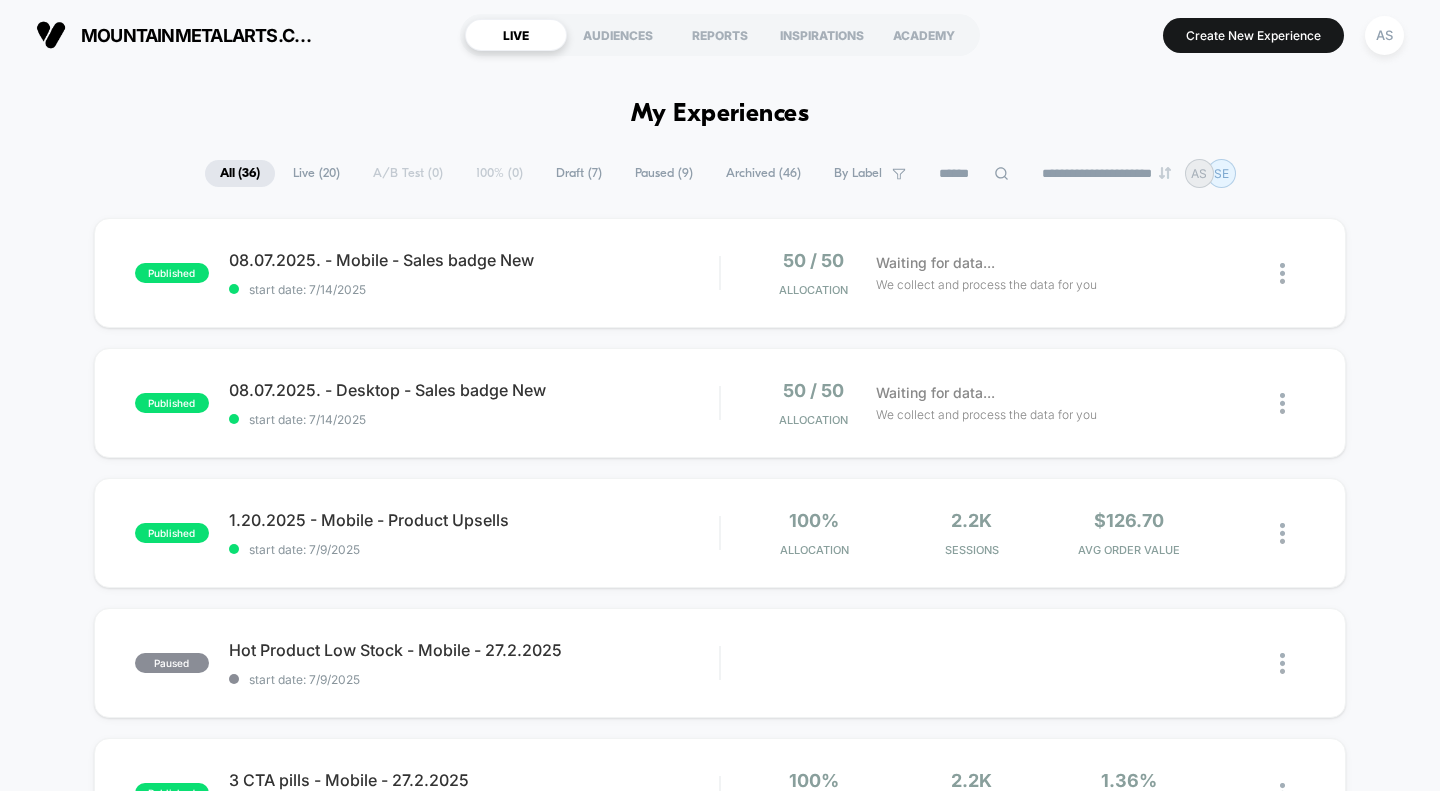 click on "Live ( 20 )" at bounding box center [316, 173] 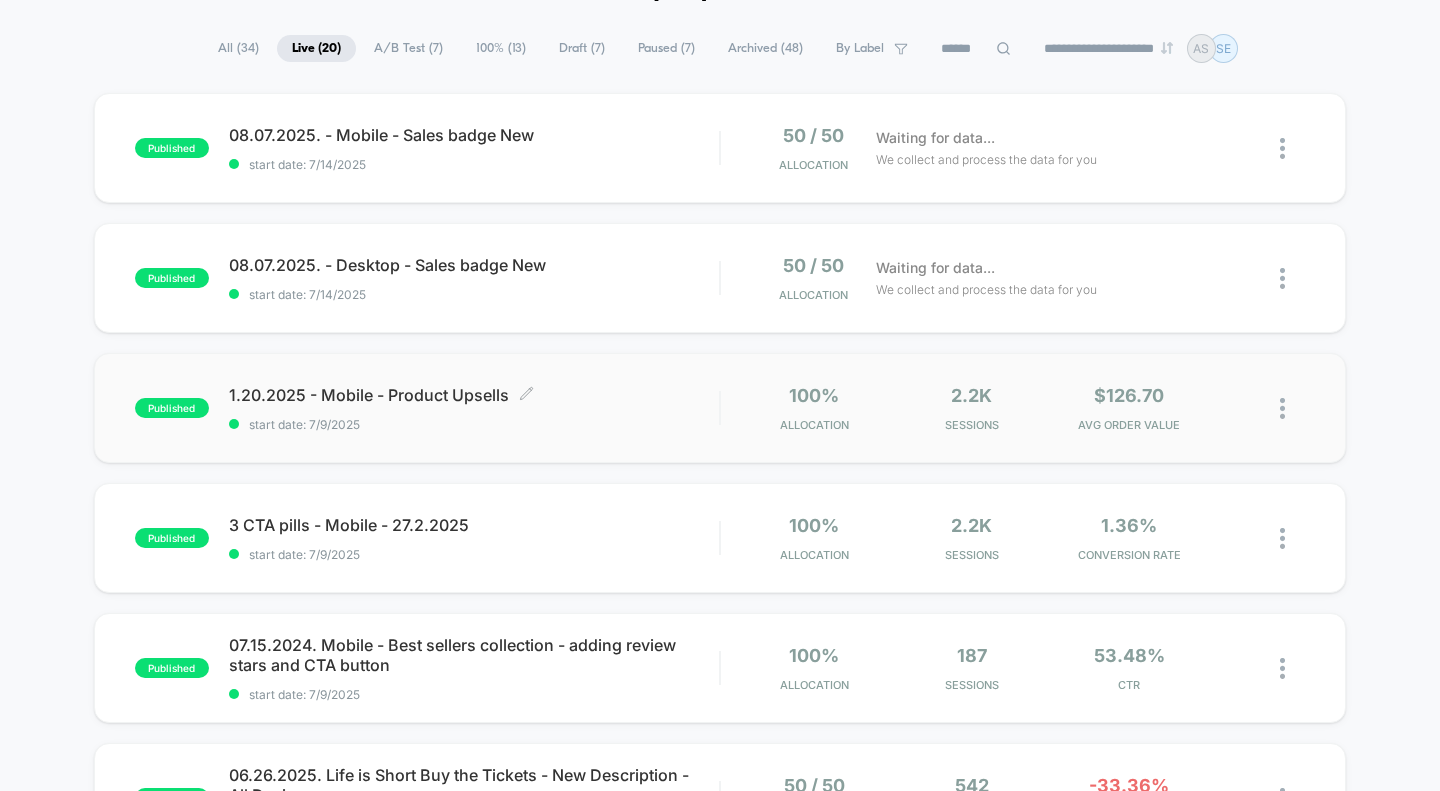 scroll, scrollTop: 129, scrollLeft: 0, axis: vertical 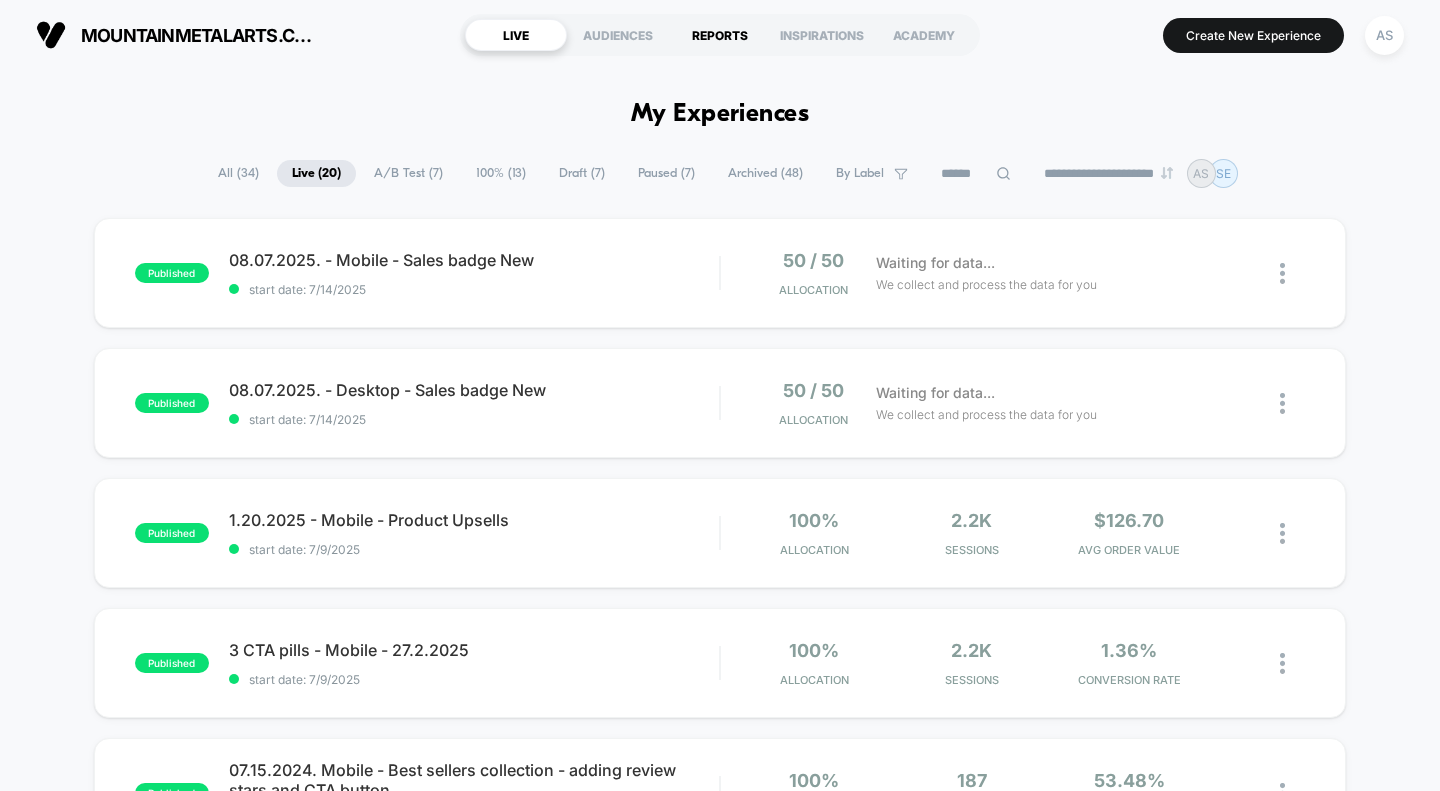click on "REPORTS" at bounding box center (720, 35) 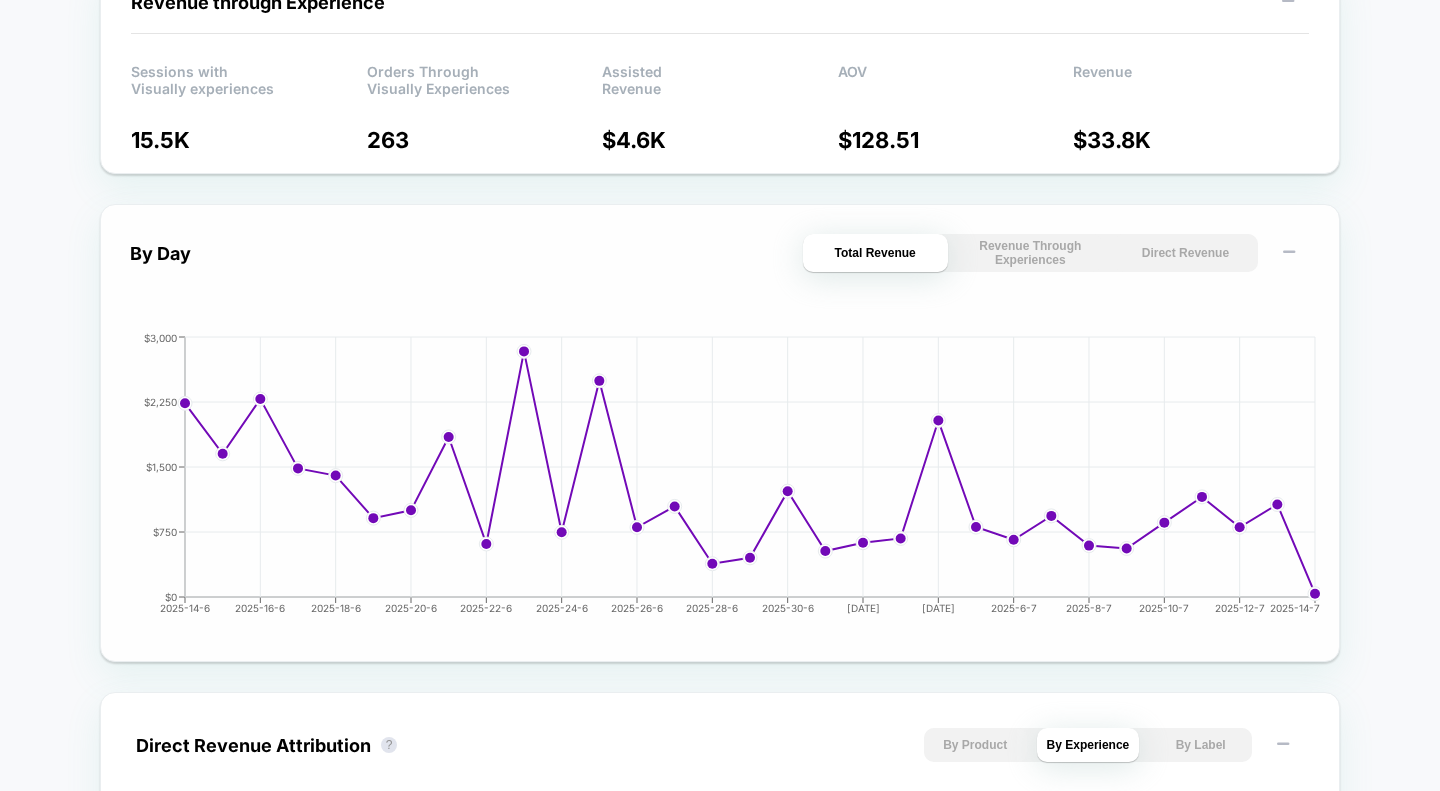 scroll, scrollTop: 733, scrollLeft: 0, axis: vertical 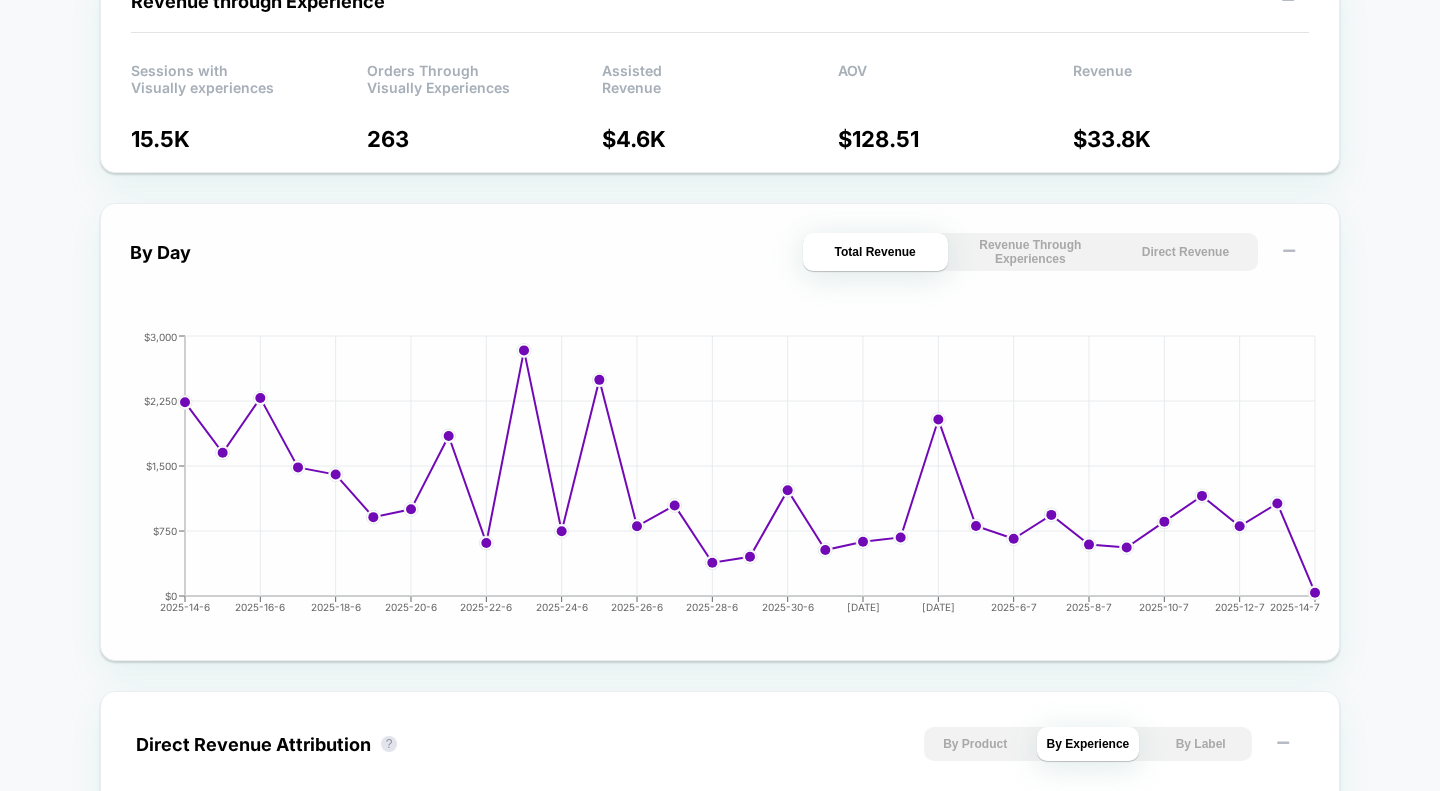 click on "Direct Revenue" at bounding box center (1185, 252) 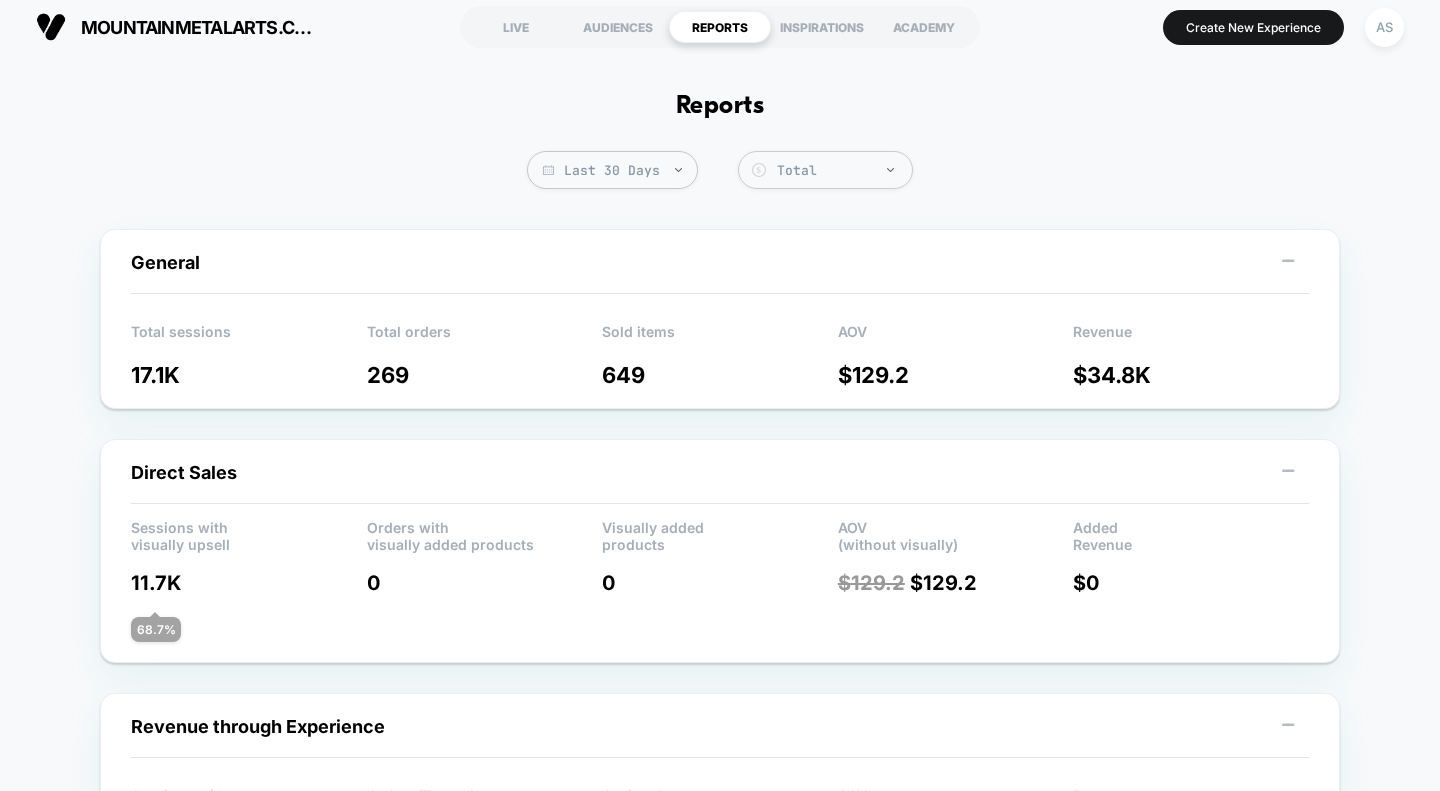 scroll, scrollTop: 0, scrollLeft: 0, axis: both 